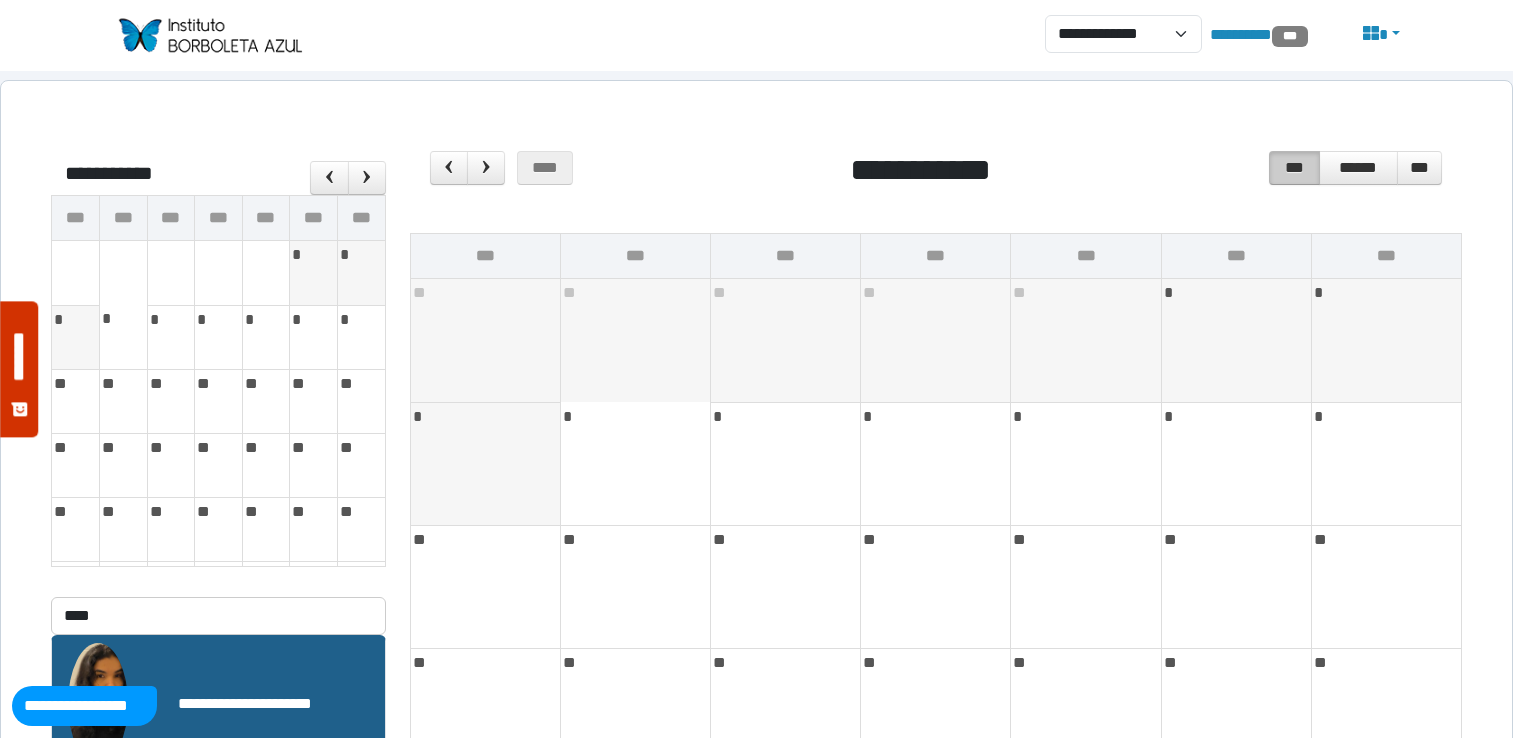 scroll, scrollTop: 0, scrollLeft: 0, axis: both 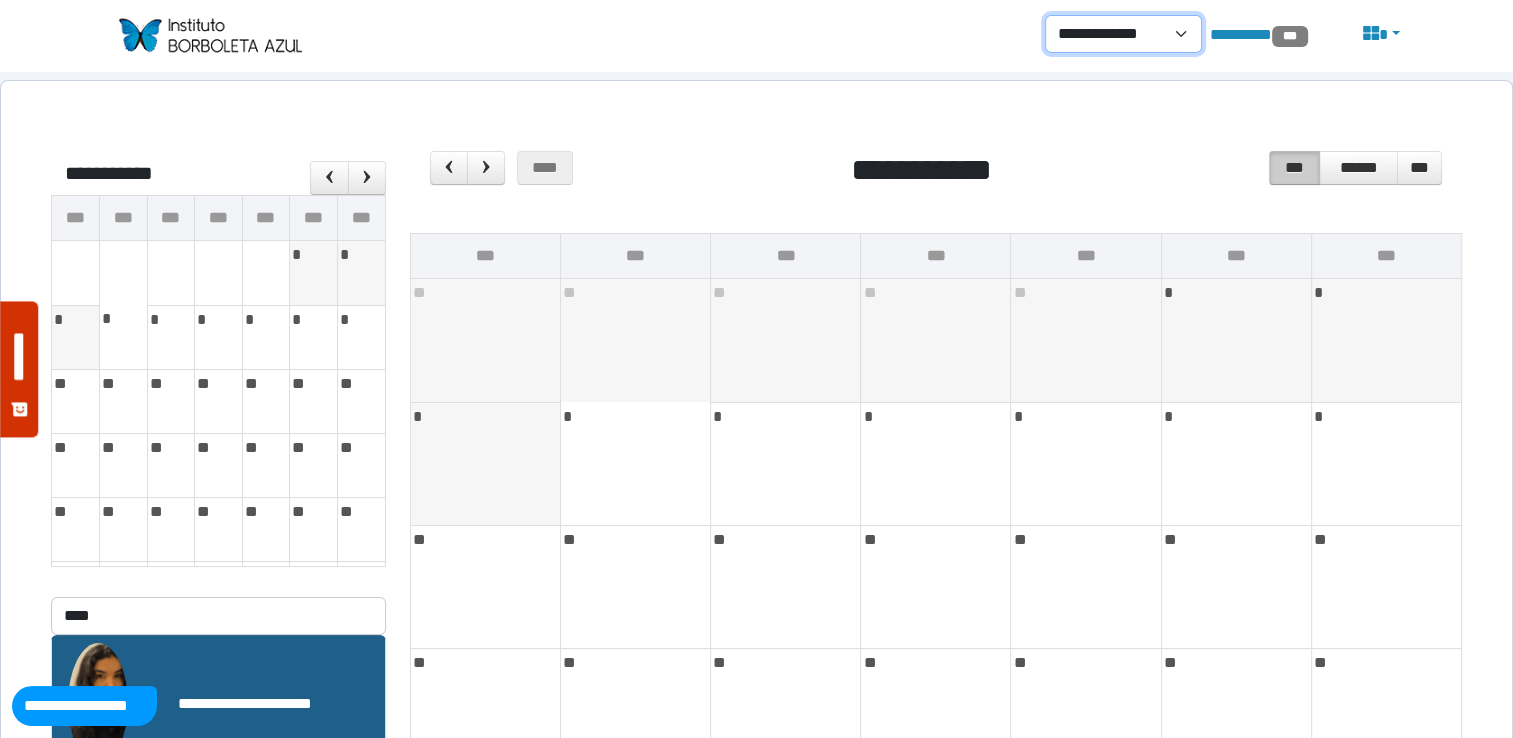 drag, startPoint x: 1104, startPoint y: 36, endPoint x: 1097, endPoint y: 54, distance: 19.313208 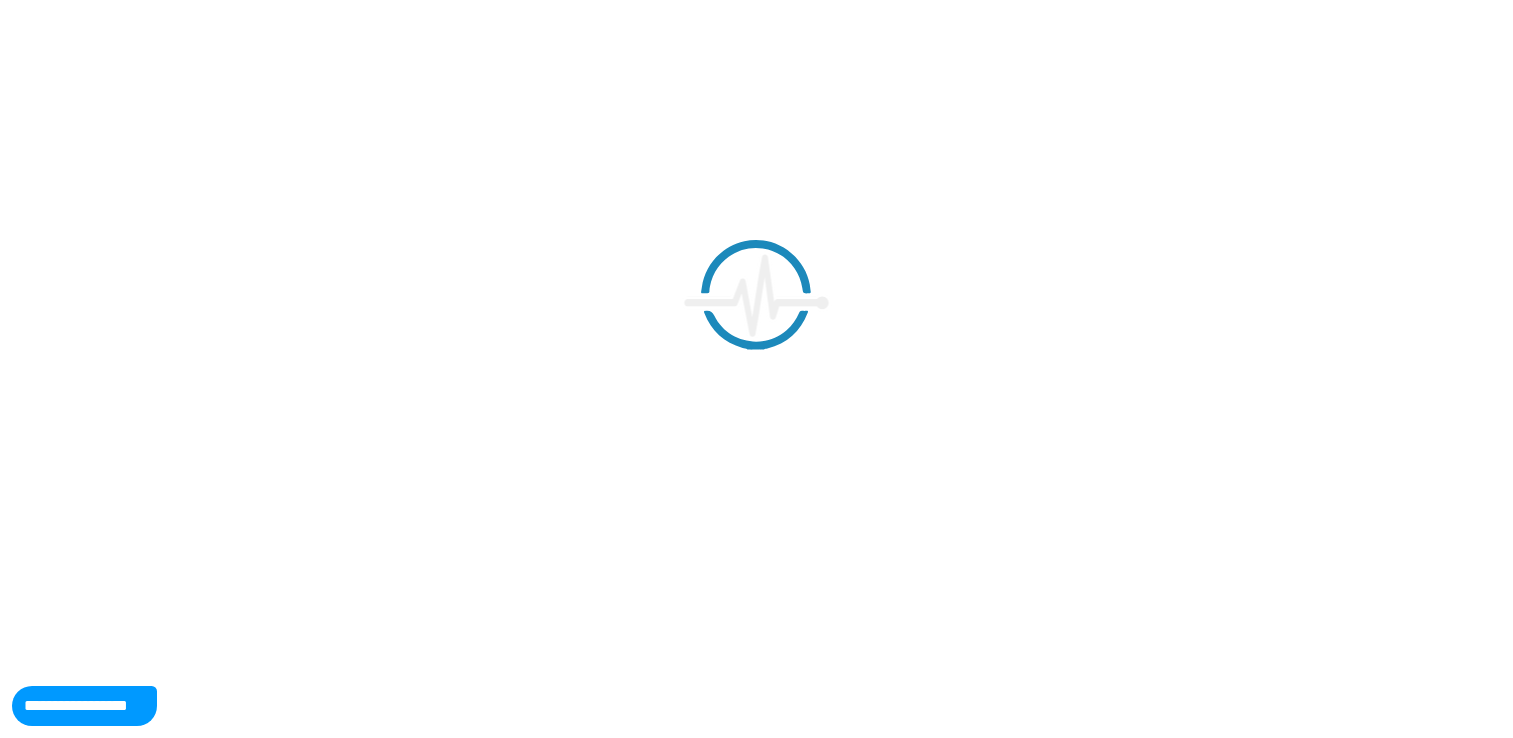 scroll, scrollTop: 0, scrollLeft: 0, axis: both 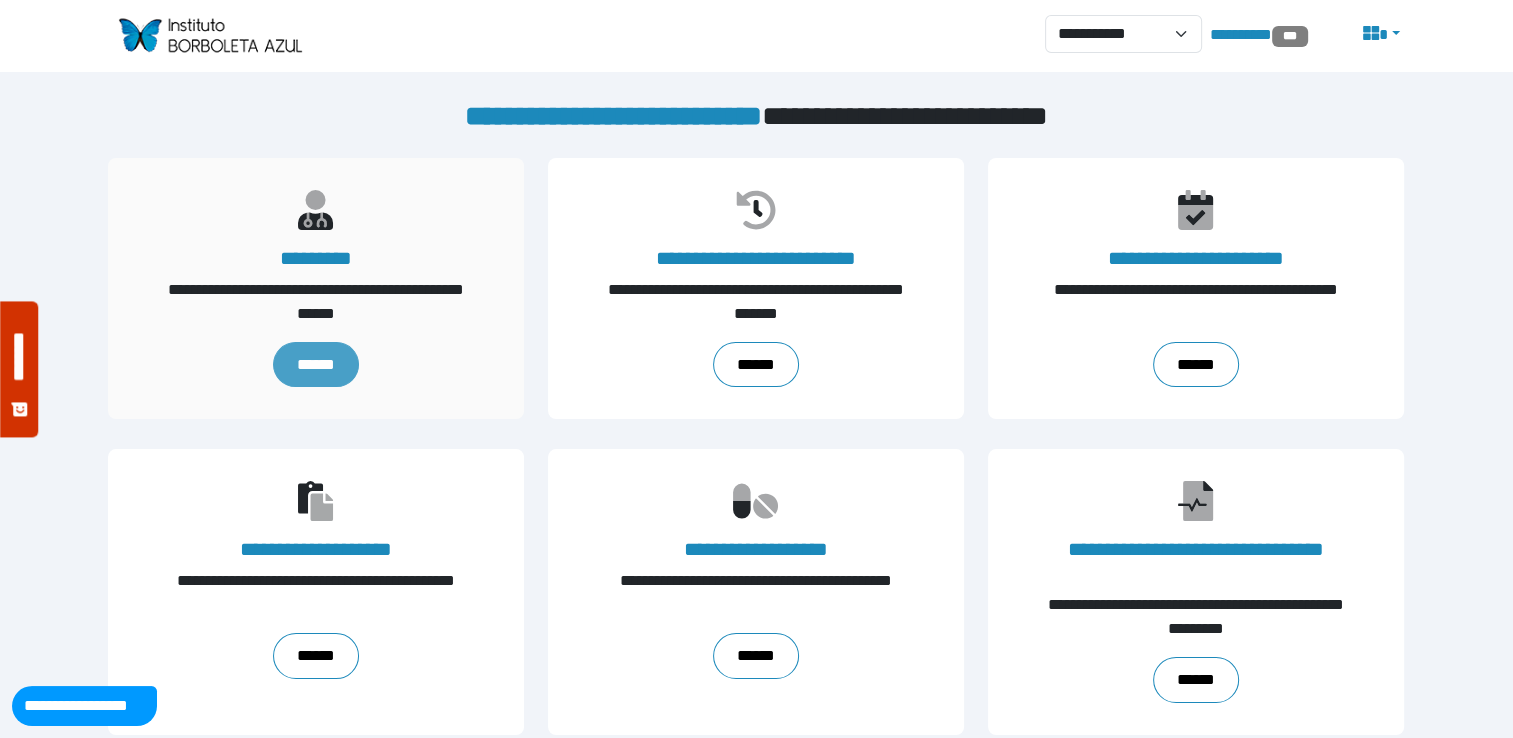 click on "******" at bounding box center [316, 365] 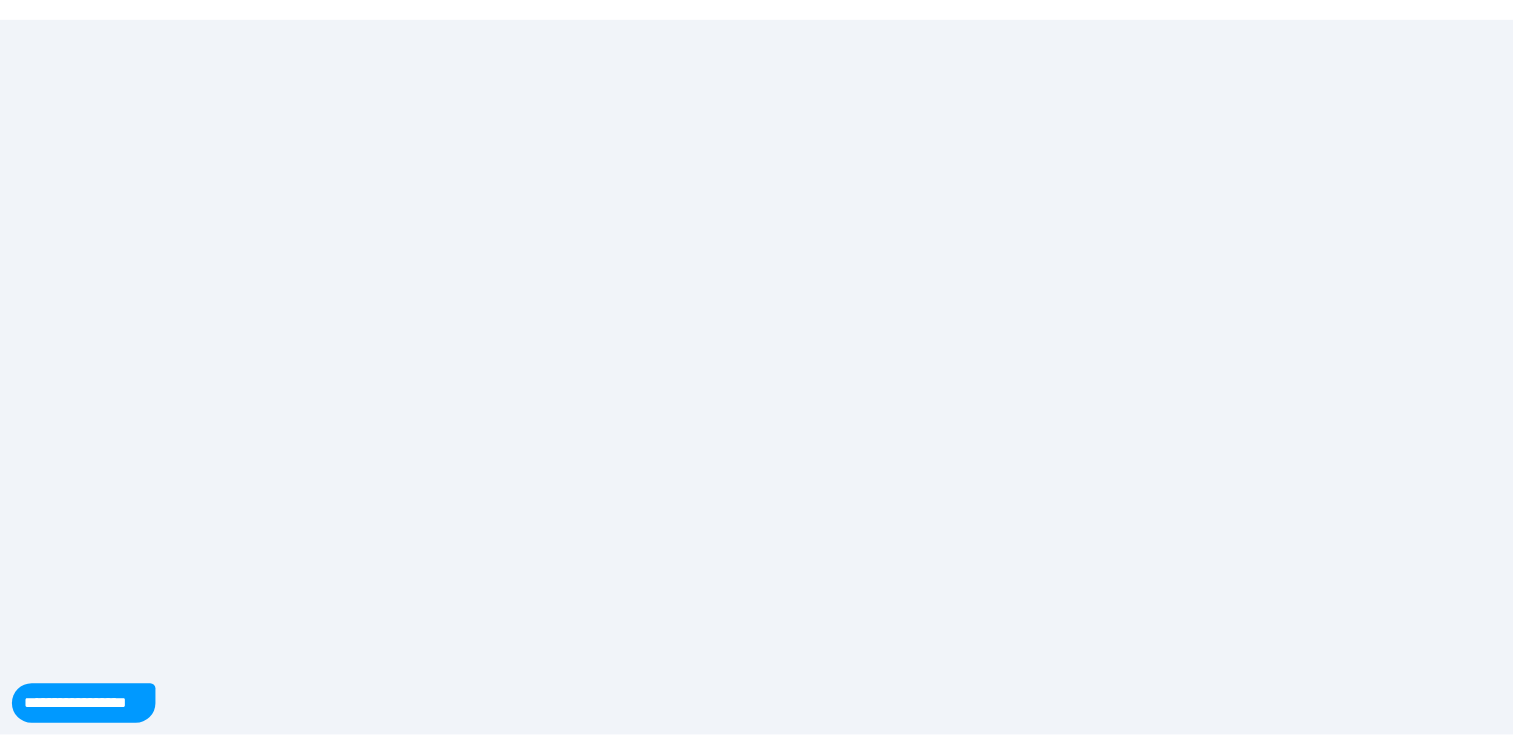 scroll, scrollTop: 0, scrollLeft: 0, axis: both 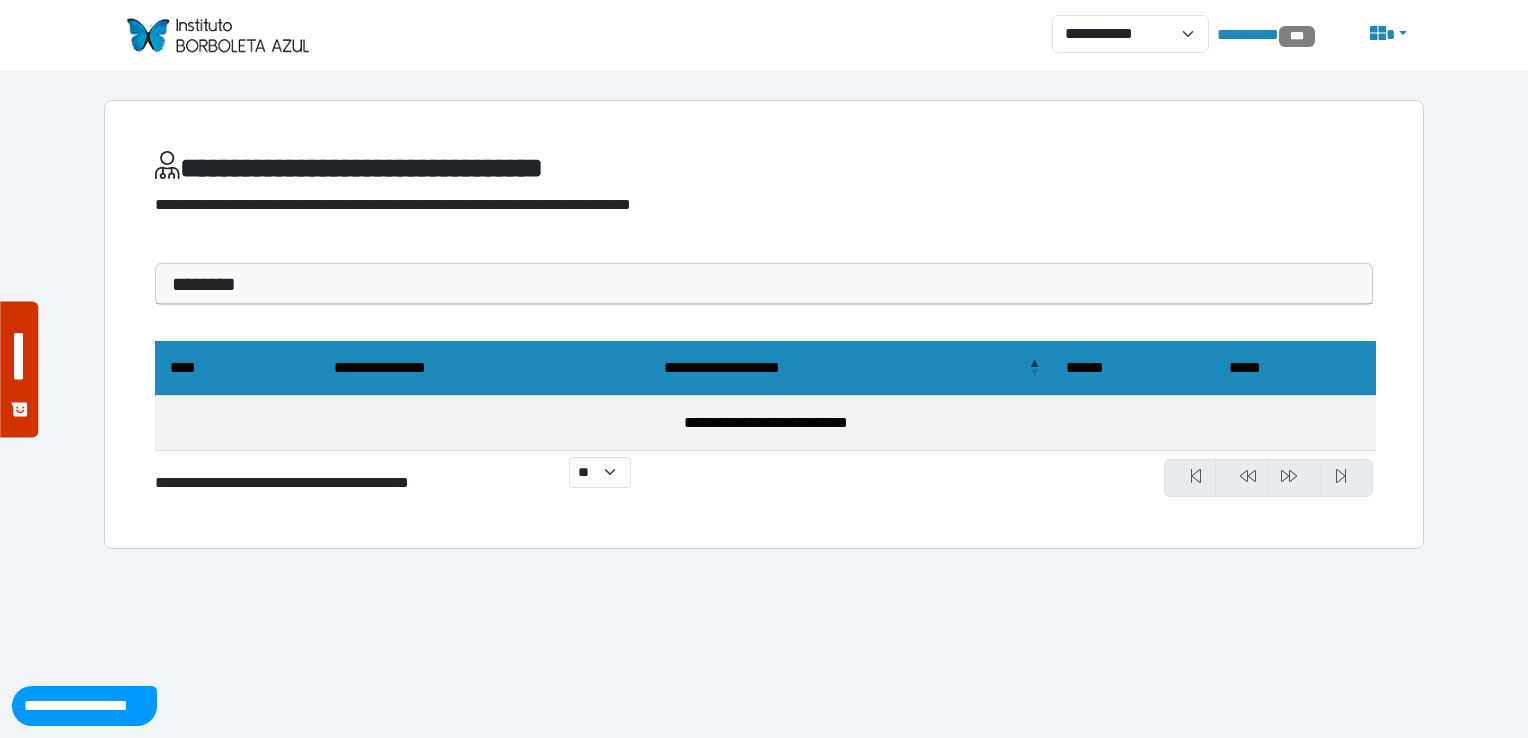 drag, startPoint x: 375, startPoint y: 297, endPoint x: 377, endPoint y: 327, distance: 30.066593 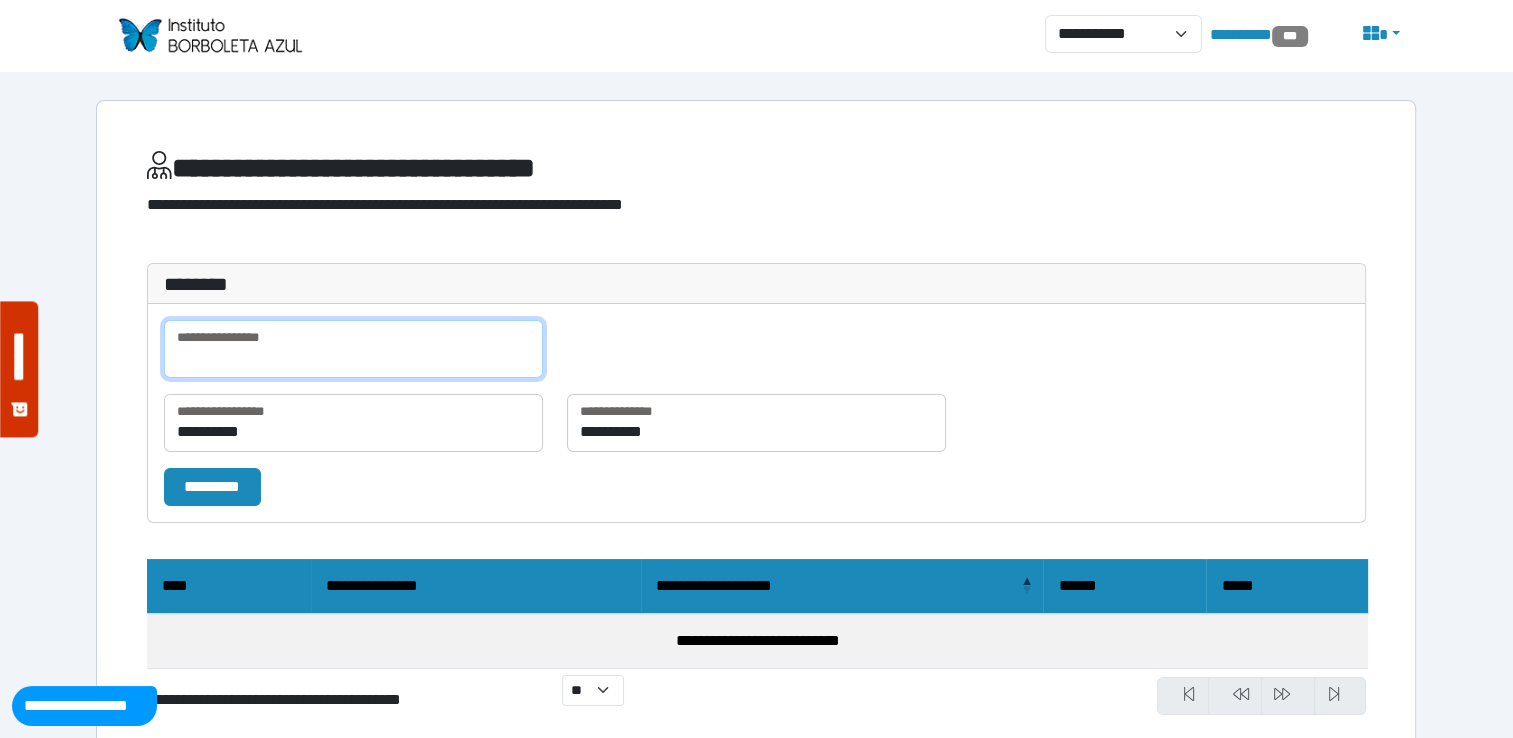 click at bounding box center (353, 349) 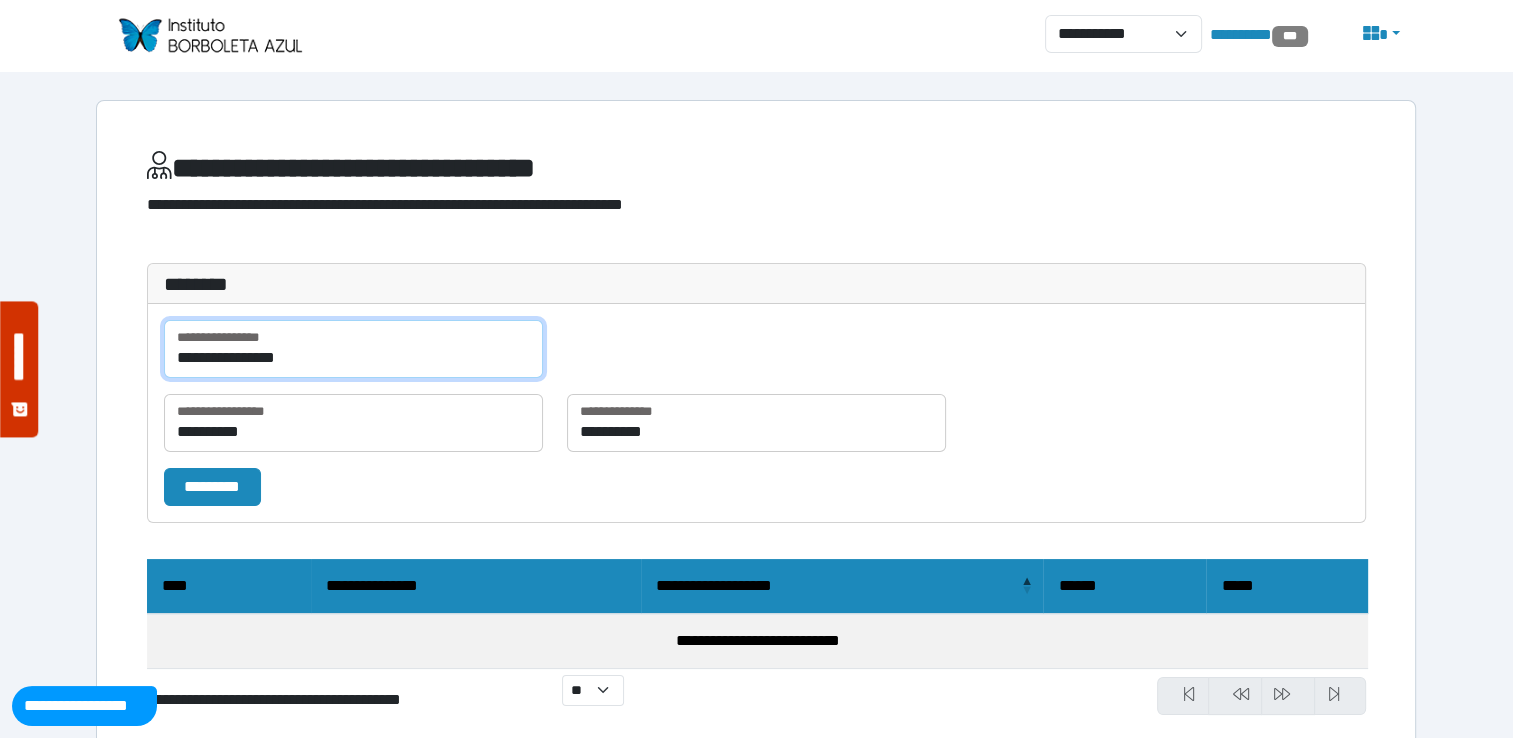 type on "**********" 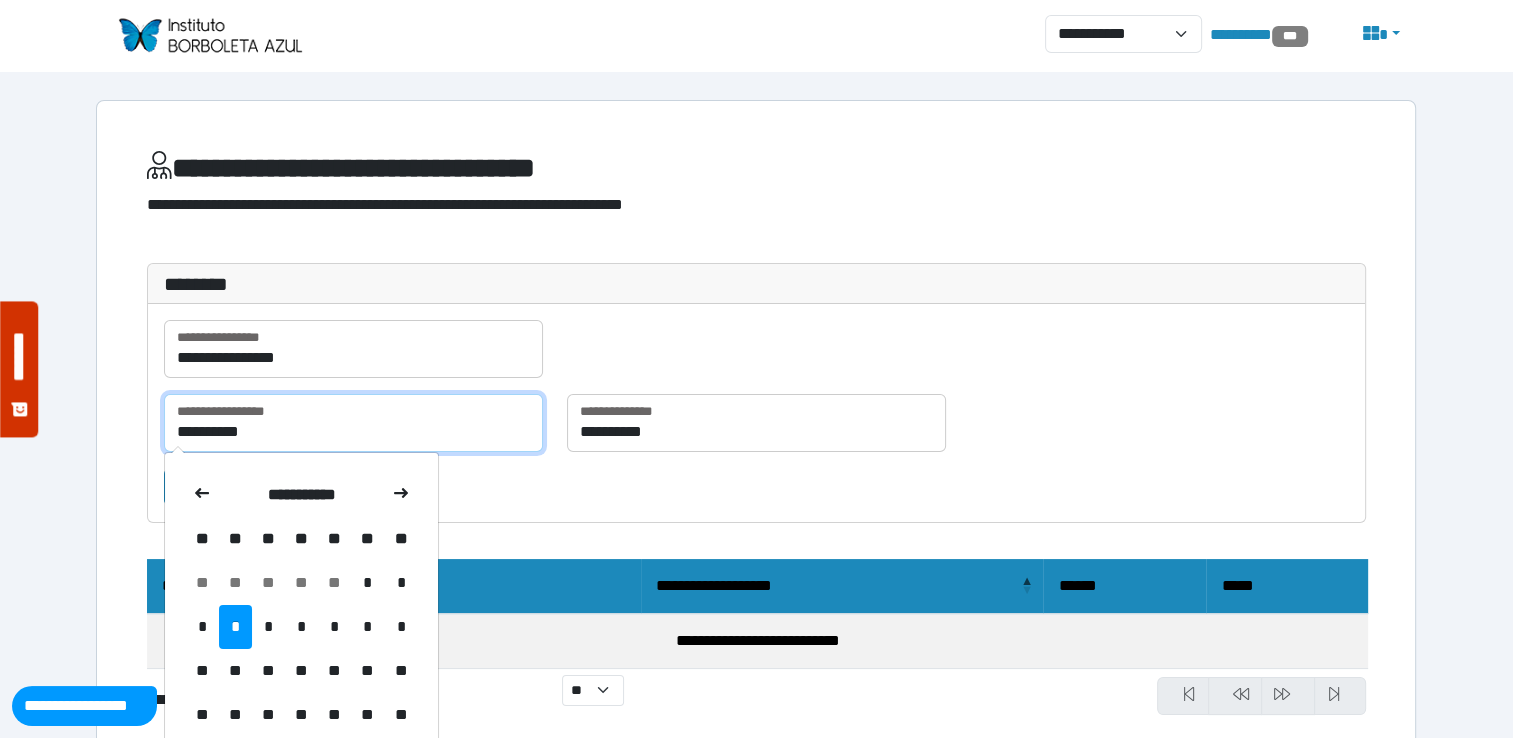 click on "**********" at bounding box center (353, 423) 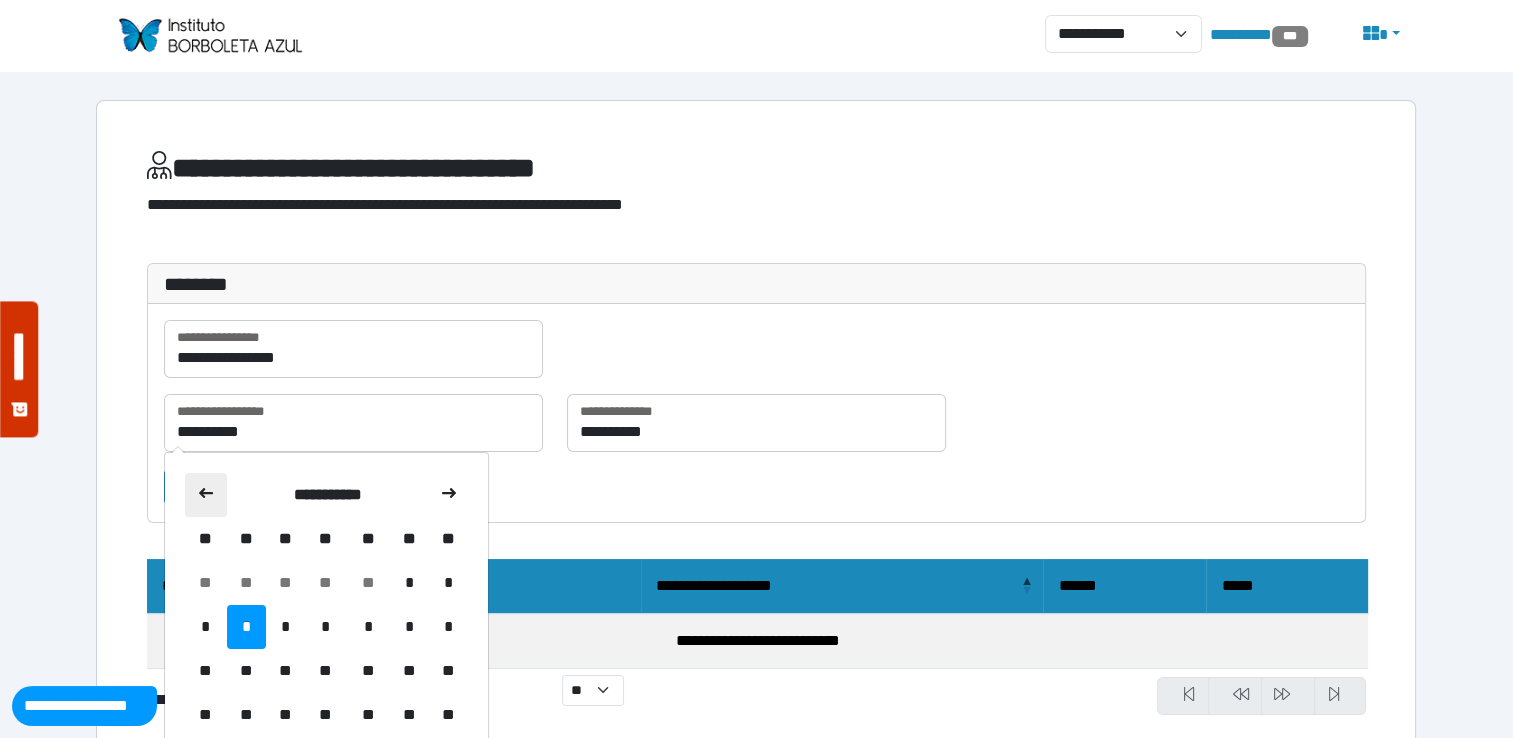 click at bounding box center [206, 495] 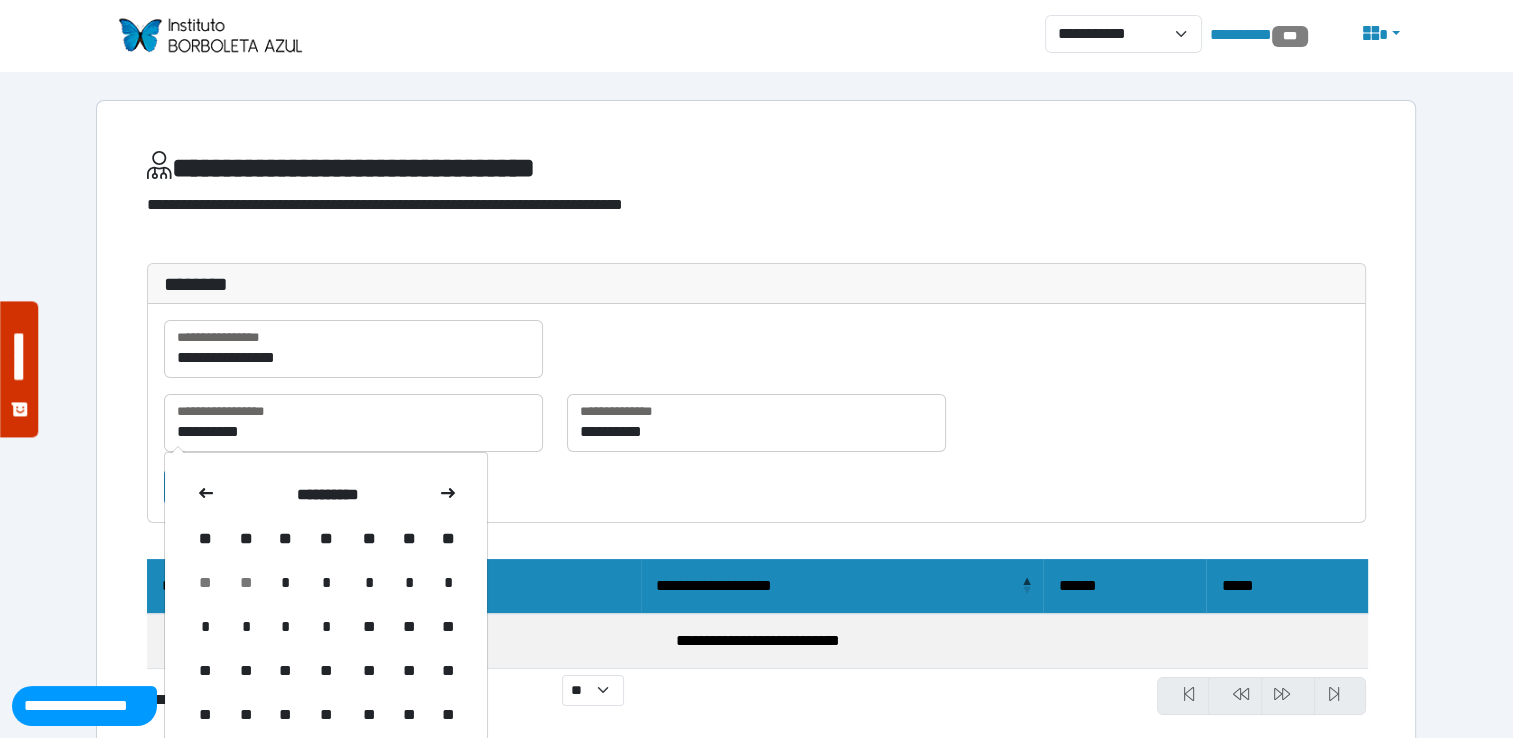 click at bounding box center (206, 495) 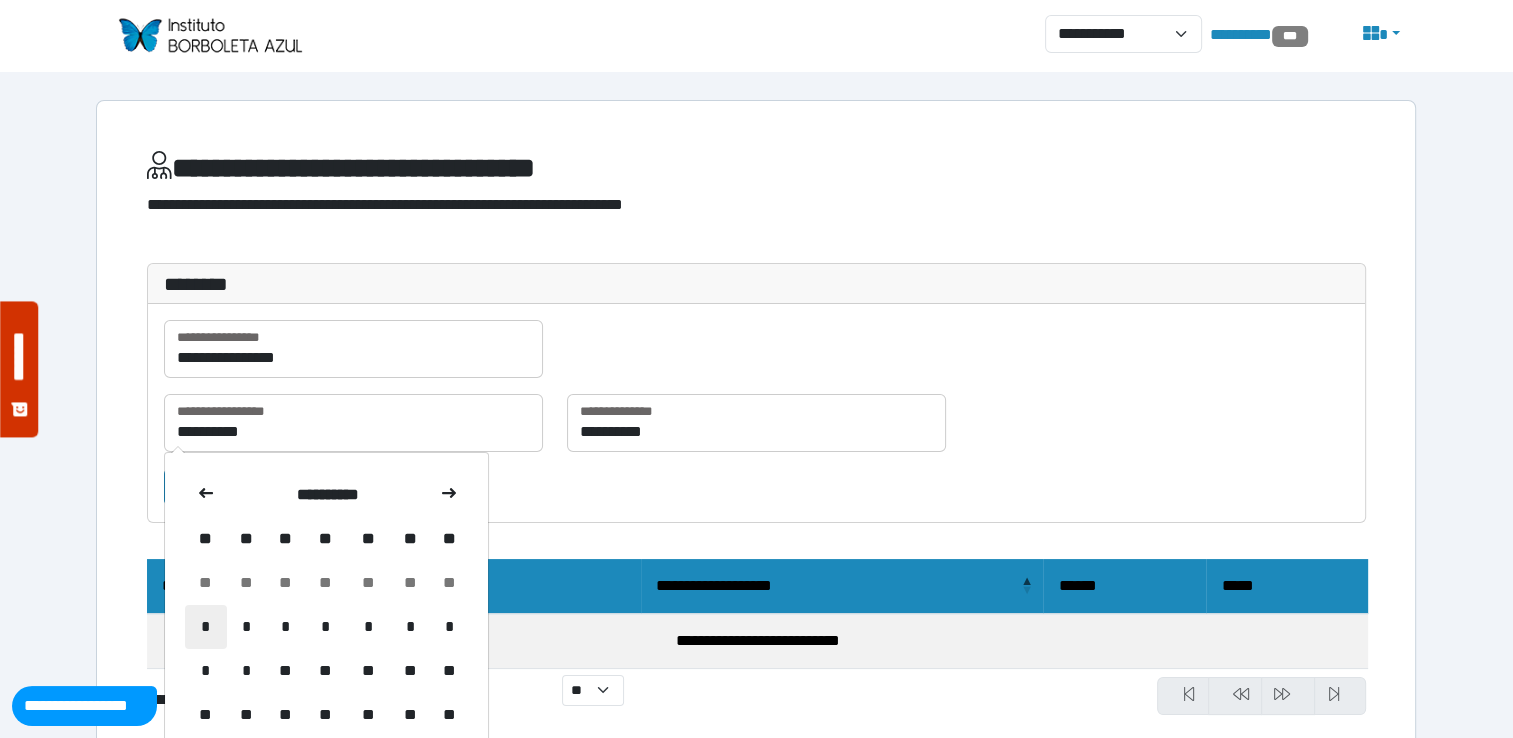 click on "*" at bounding box center (206, 627) 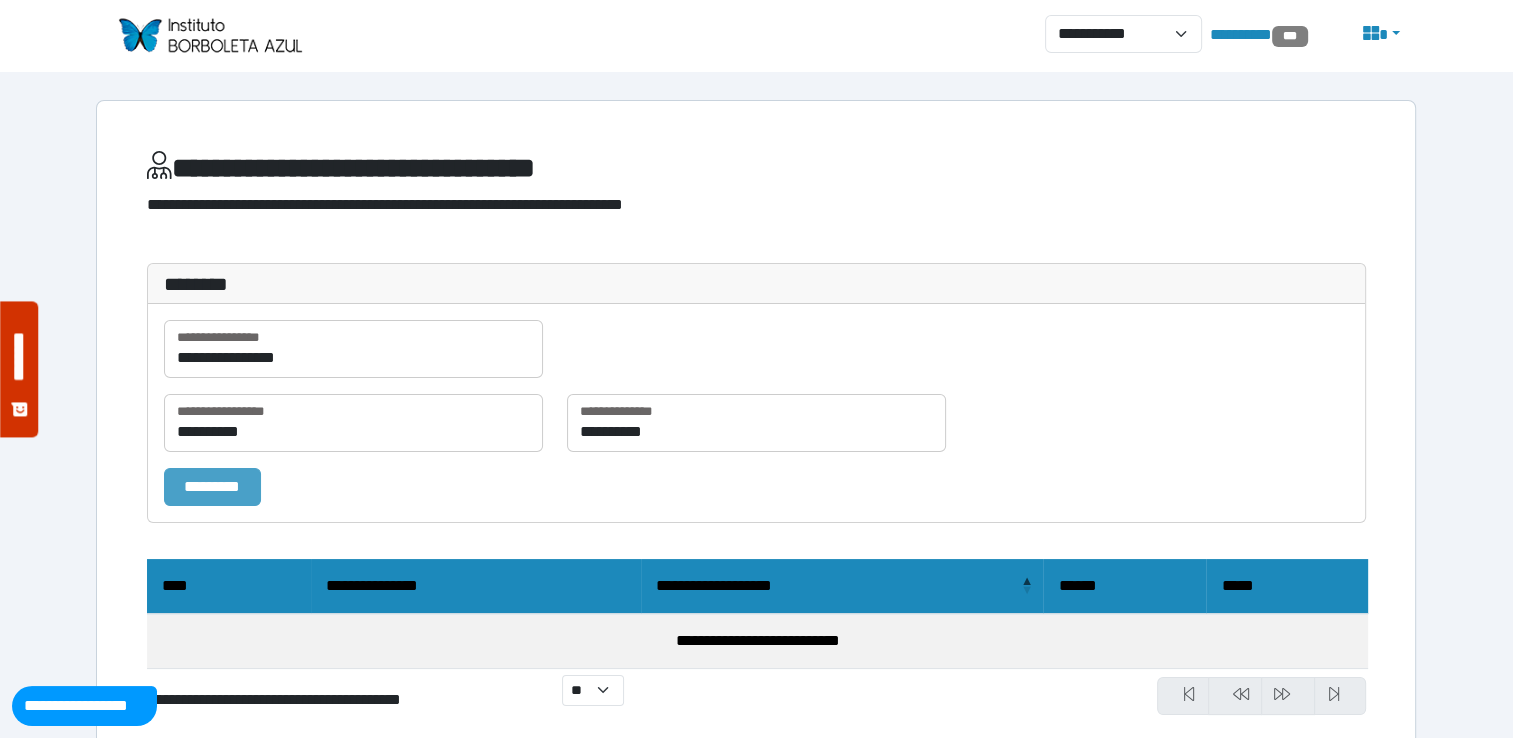 click on "*********" at bounding box center (212, 487) 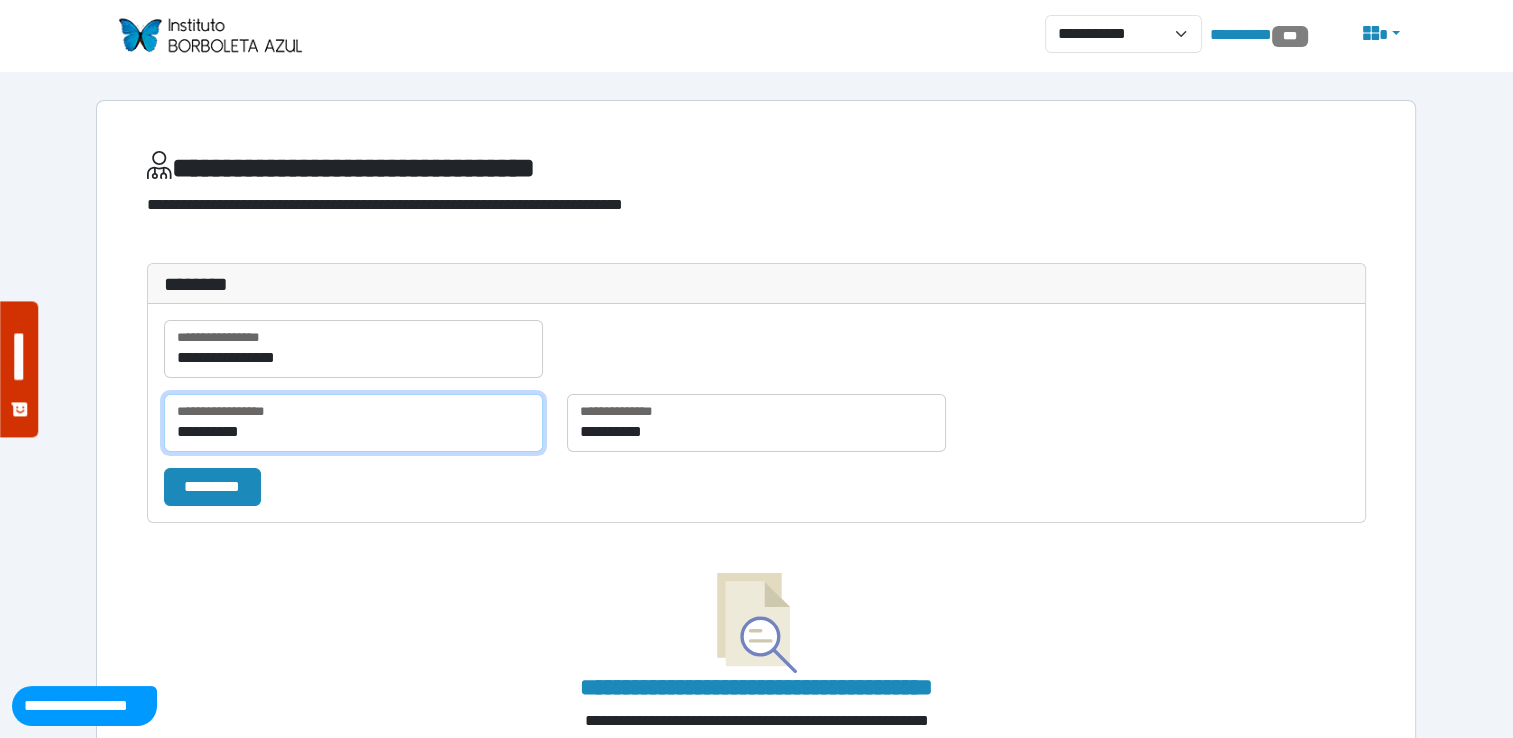 click on "**********" at bounding box center (353, 423) 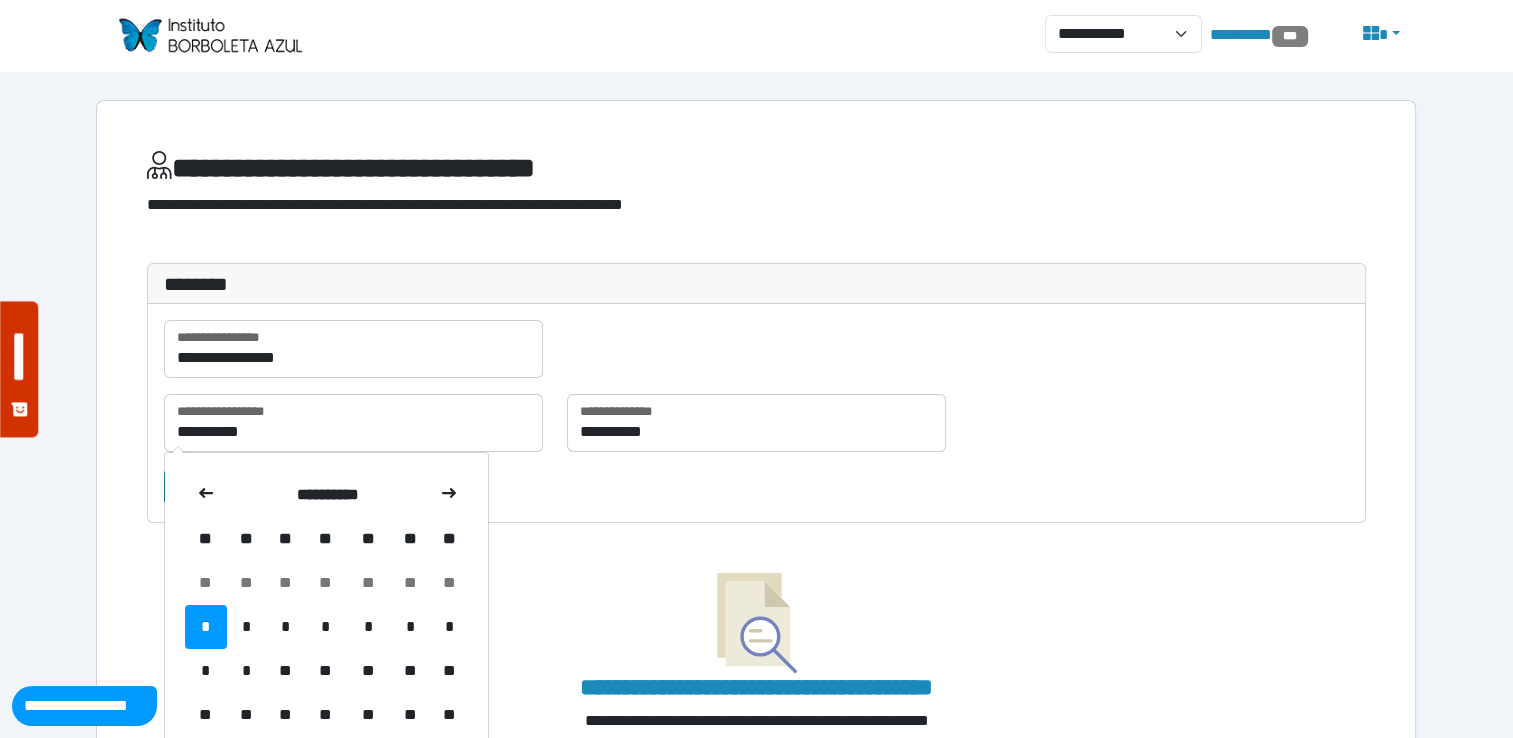 click on "**" at bounding box center [206, 539] 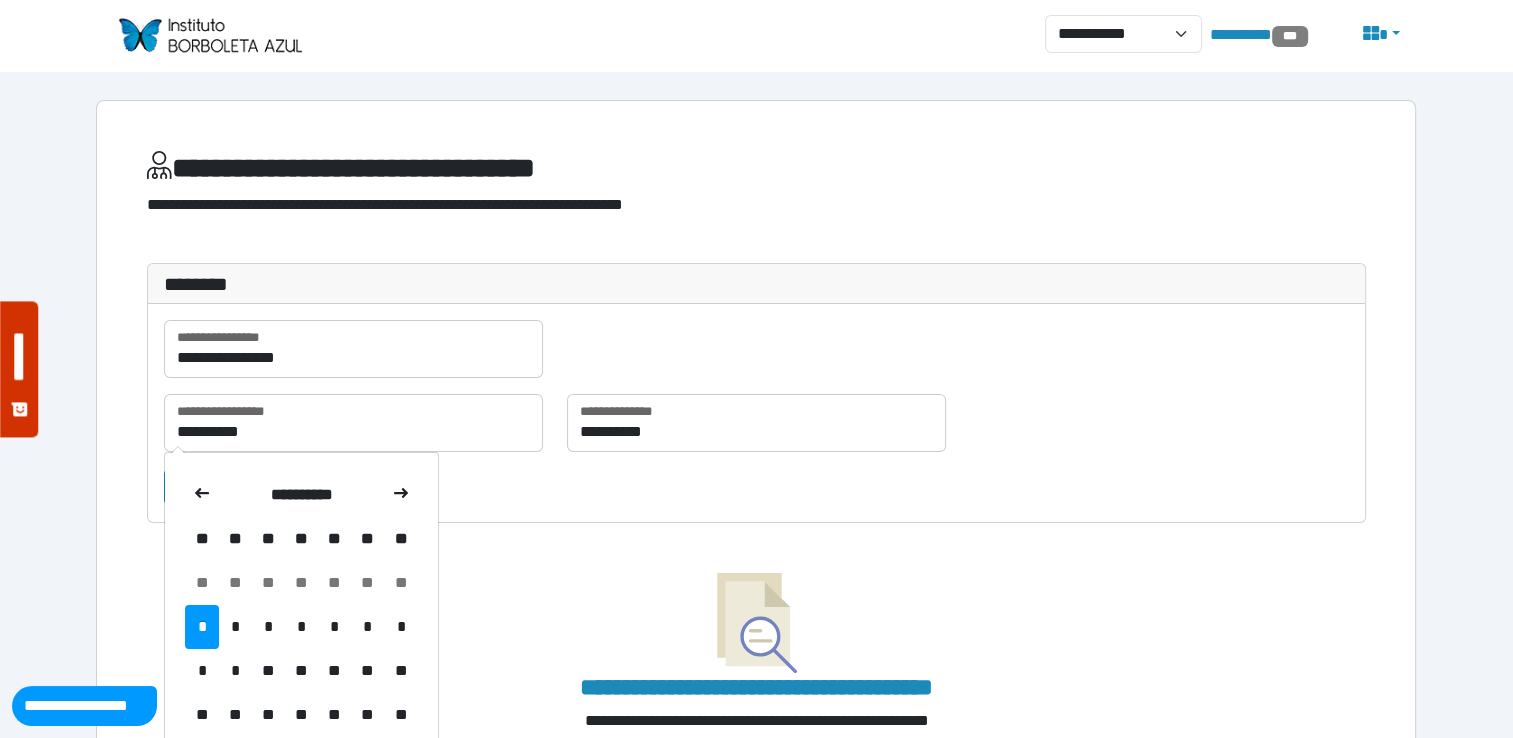 click on "**" at bounding box center (202, 539) 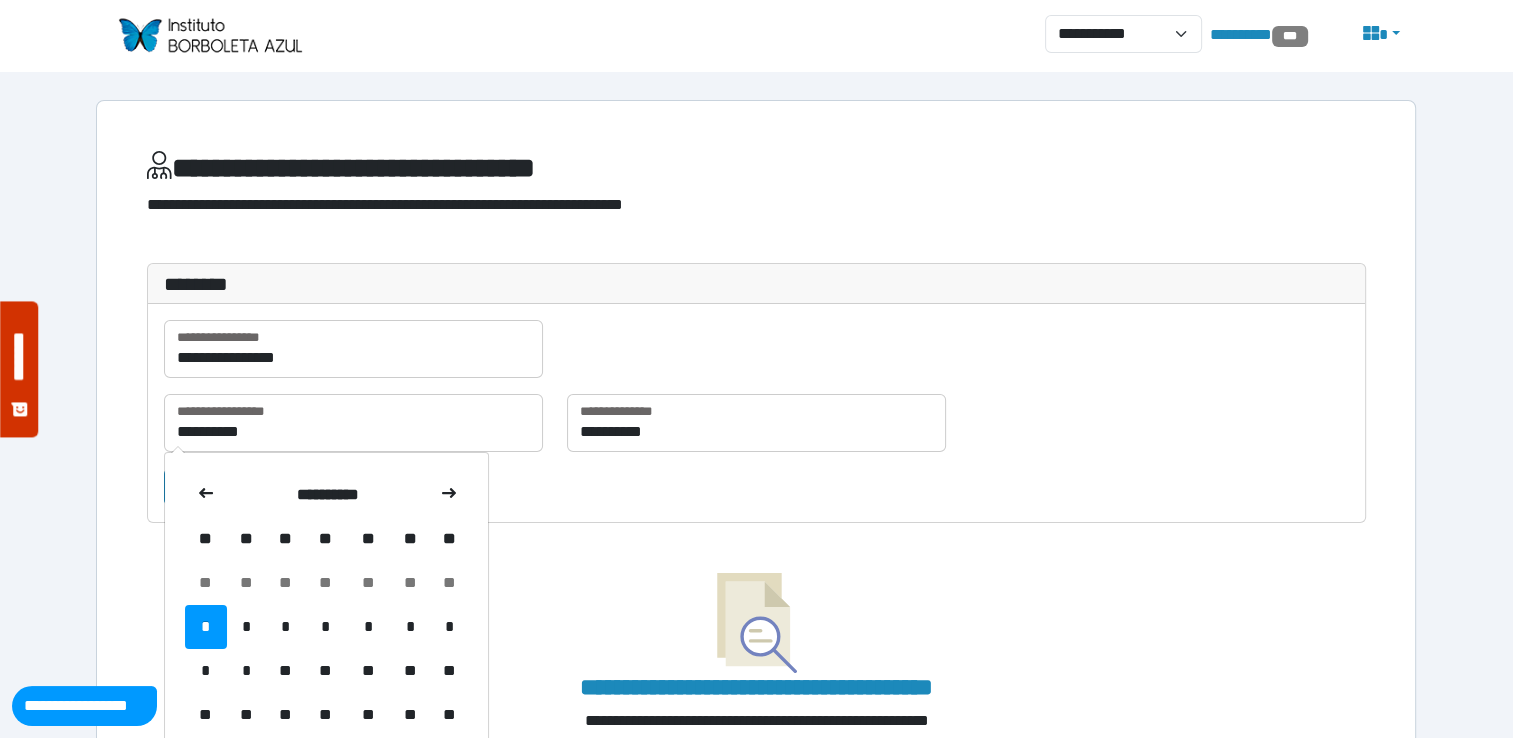 click on "**" at bounding box center (206, 539) 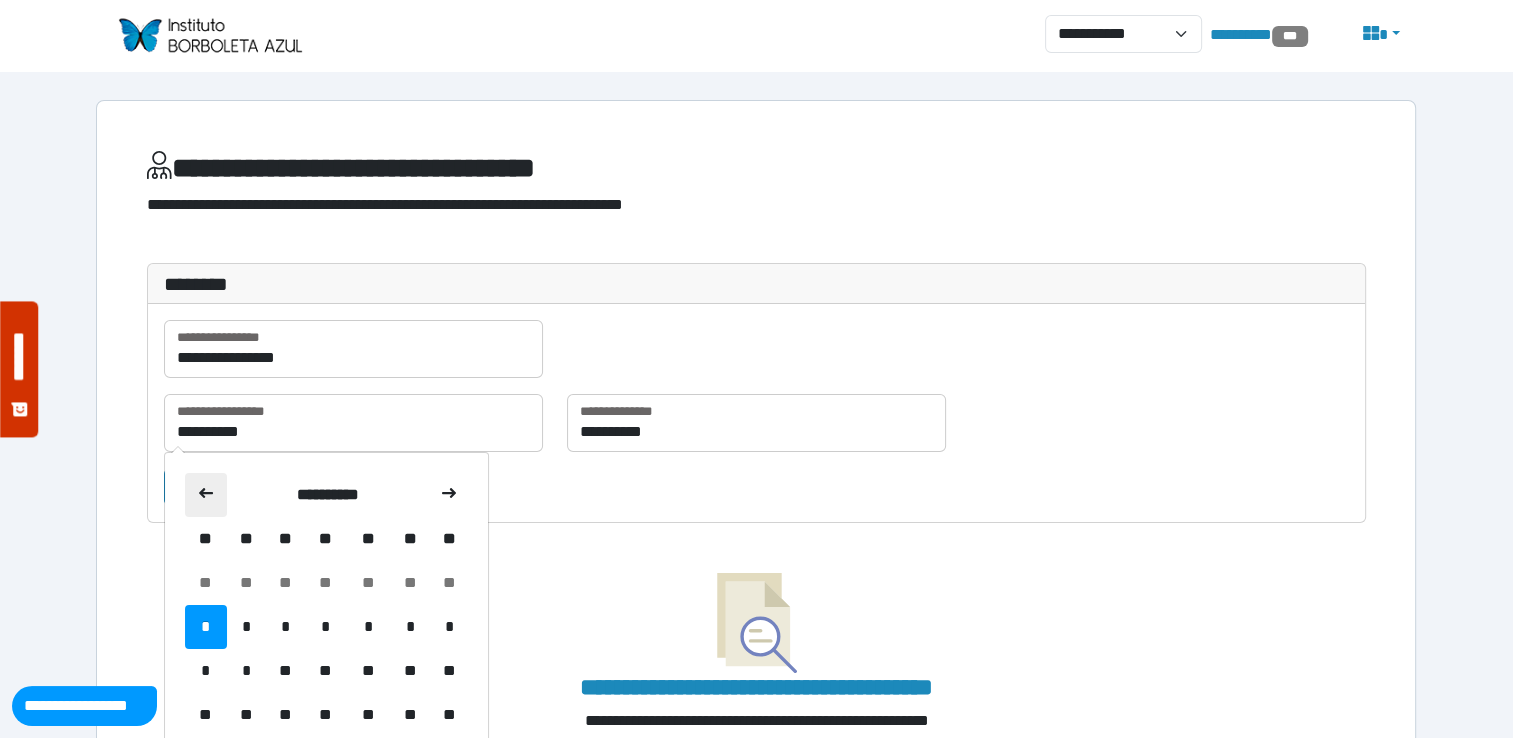 click at bounding box center [206, 495] 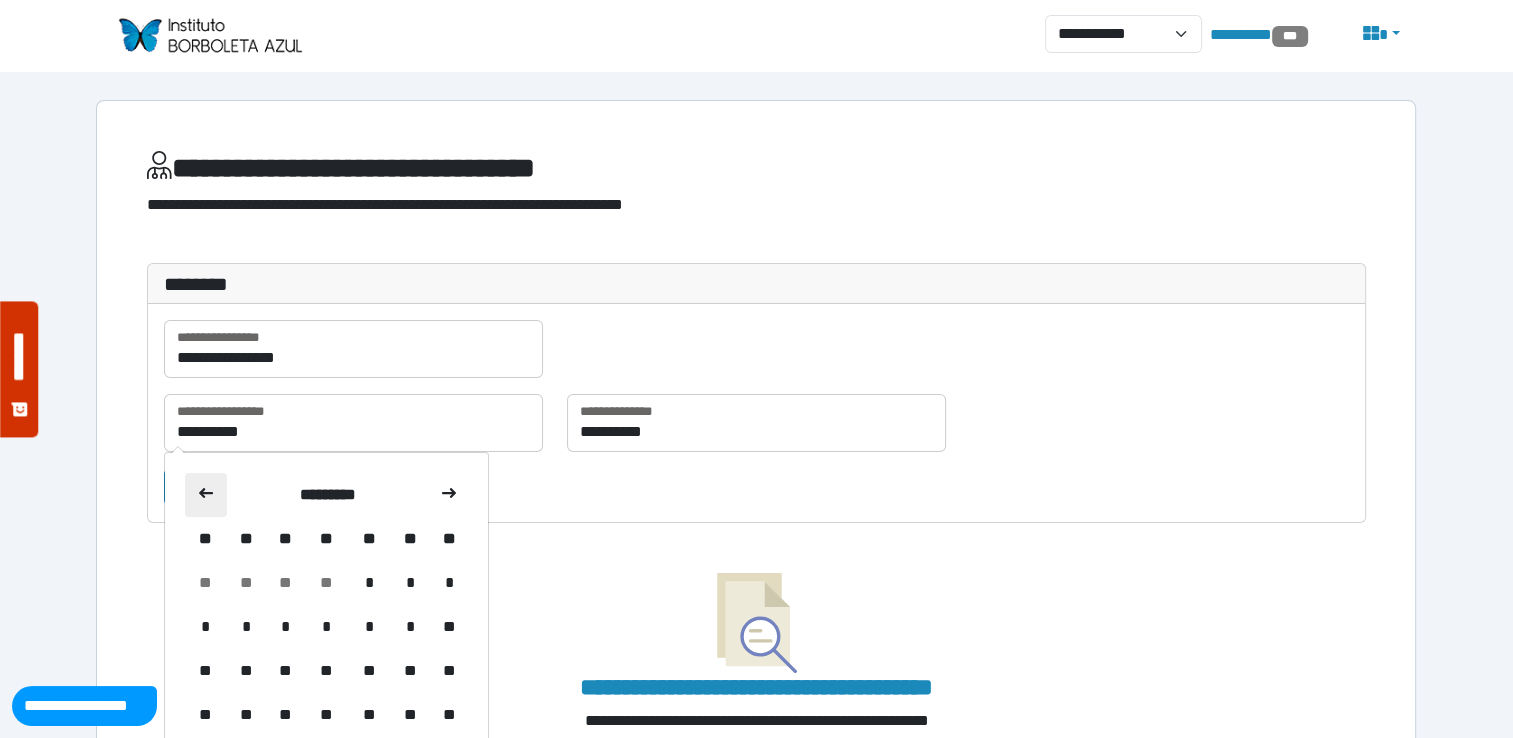 click at bounding box center [206, 495] 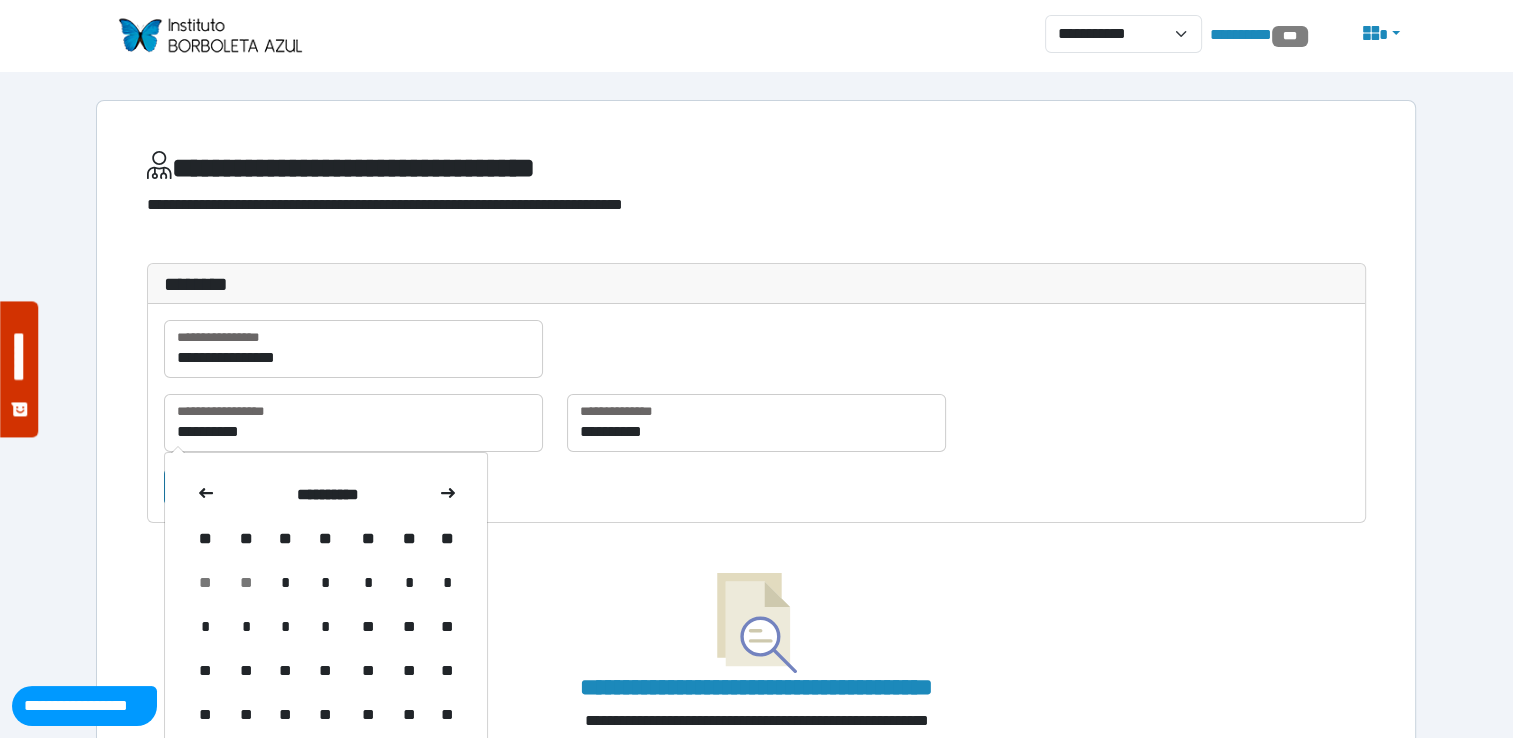 click at bounding box center (206, 495) 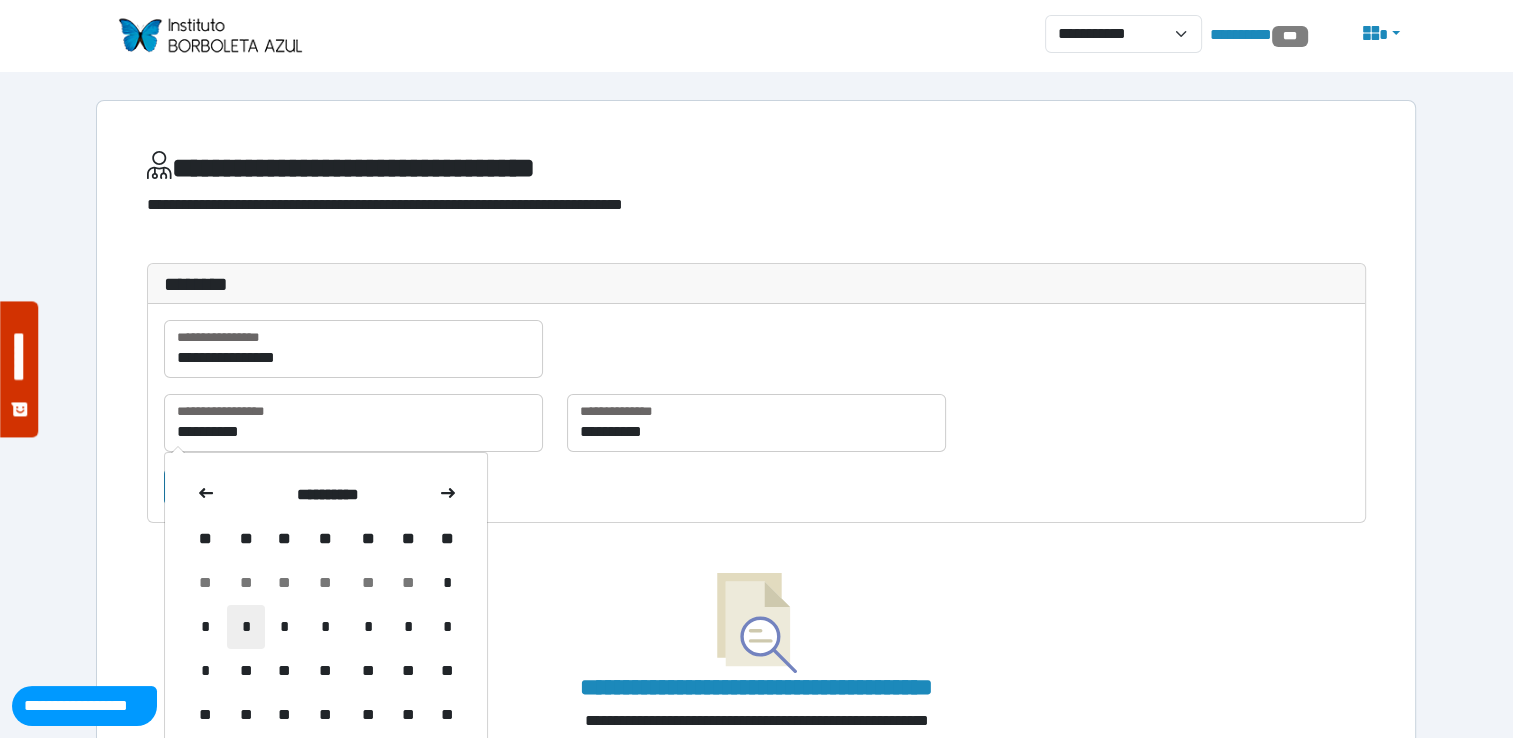 click on "*" at bounding box center [246, 627] 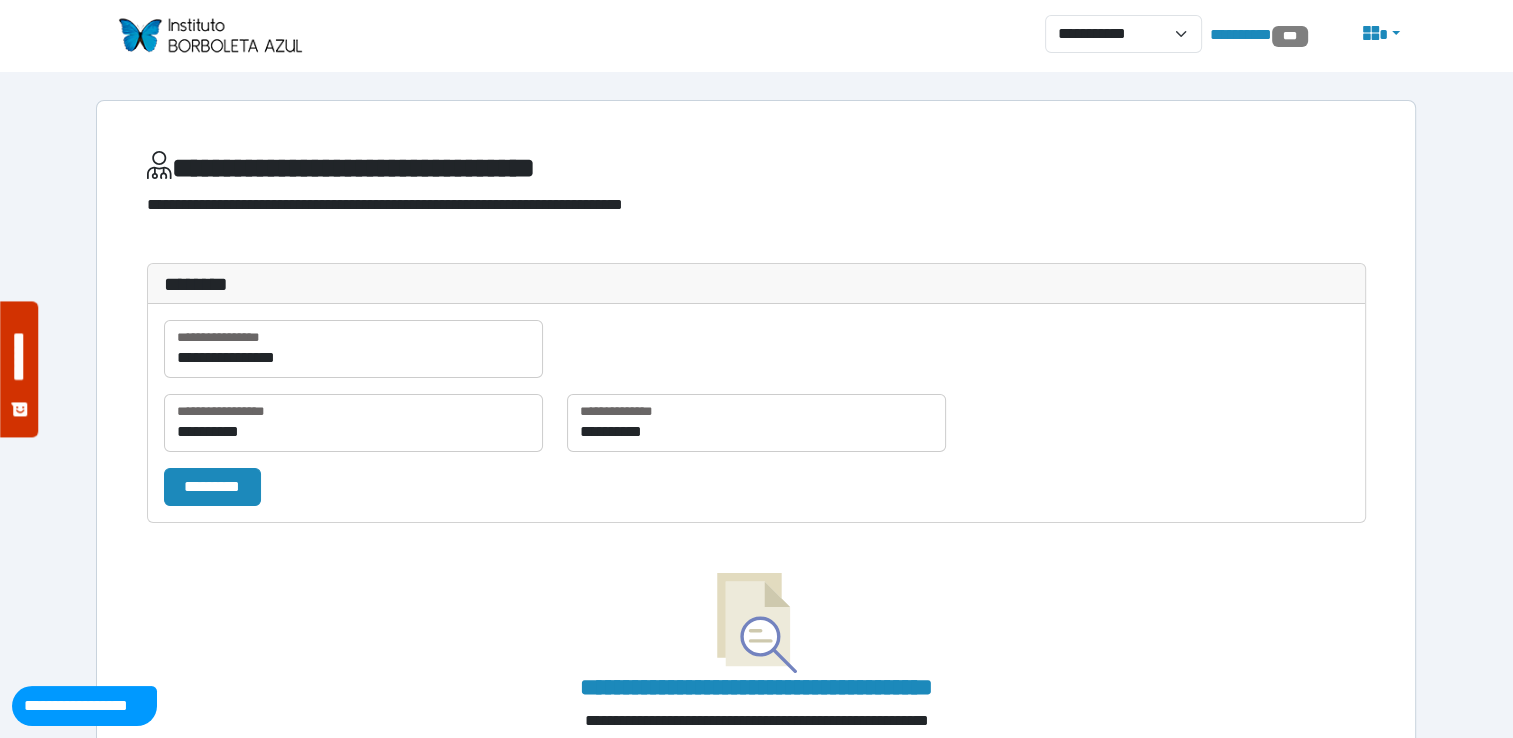 click on "**********" at bounding box center [756, 413] 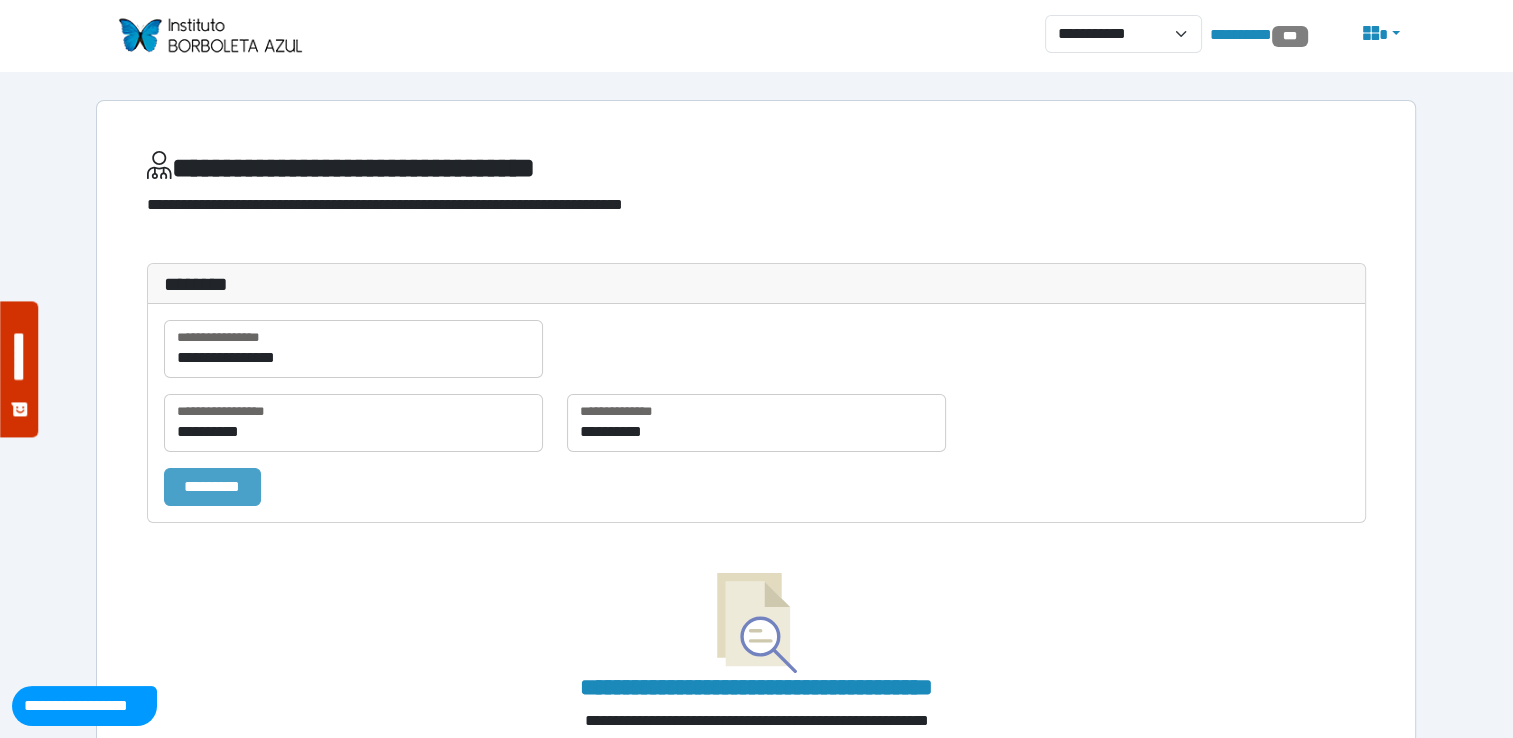click on "*********" at bounding box center (212, 487) 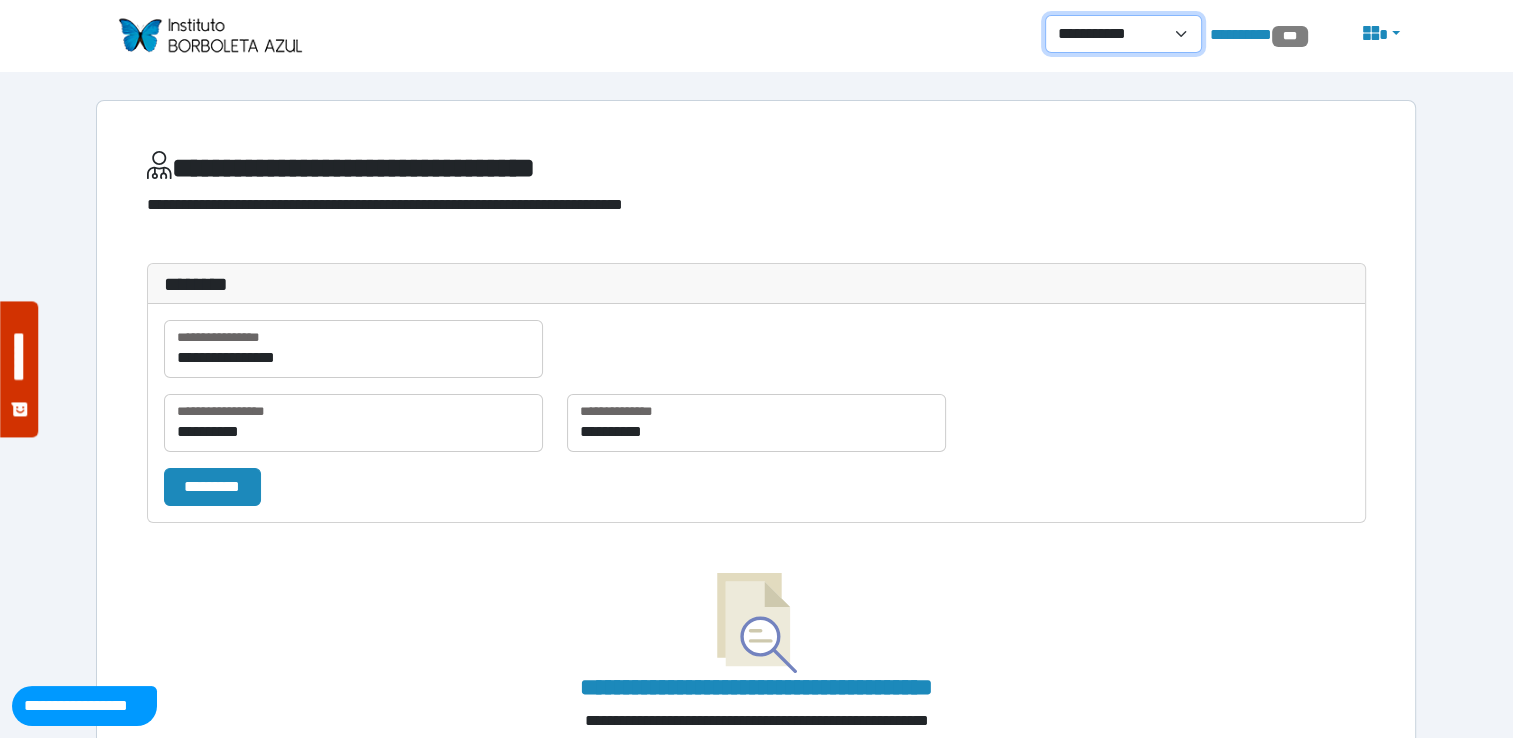 click on "**********" at bounding box center (1123, 34) 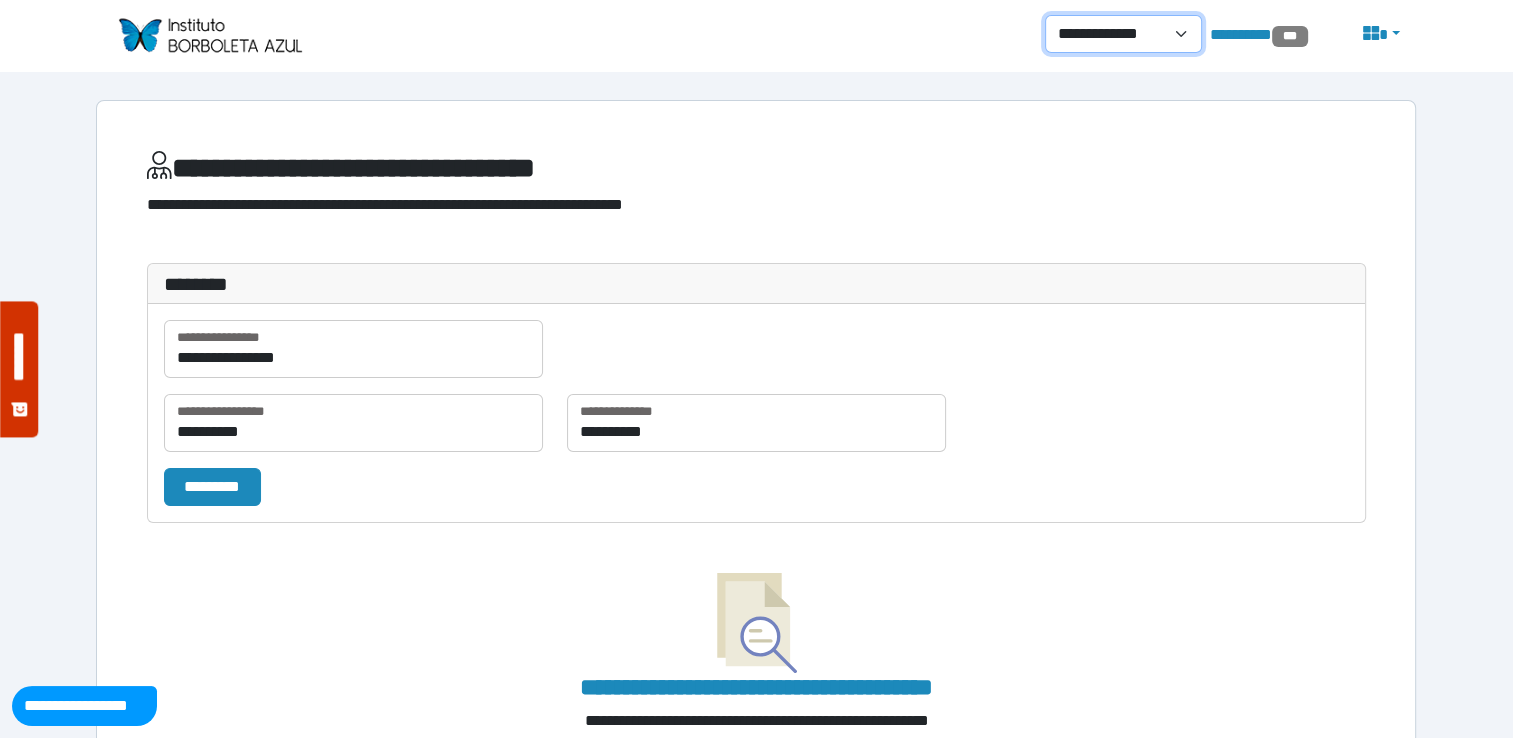click on "**********" at bounding box center (1123, 34) 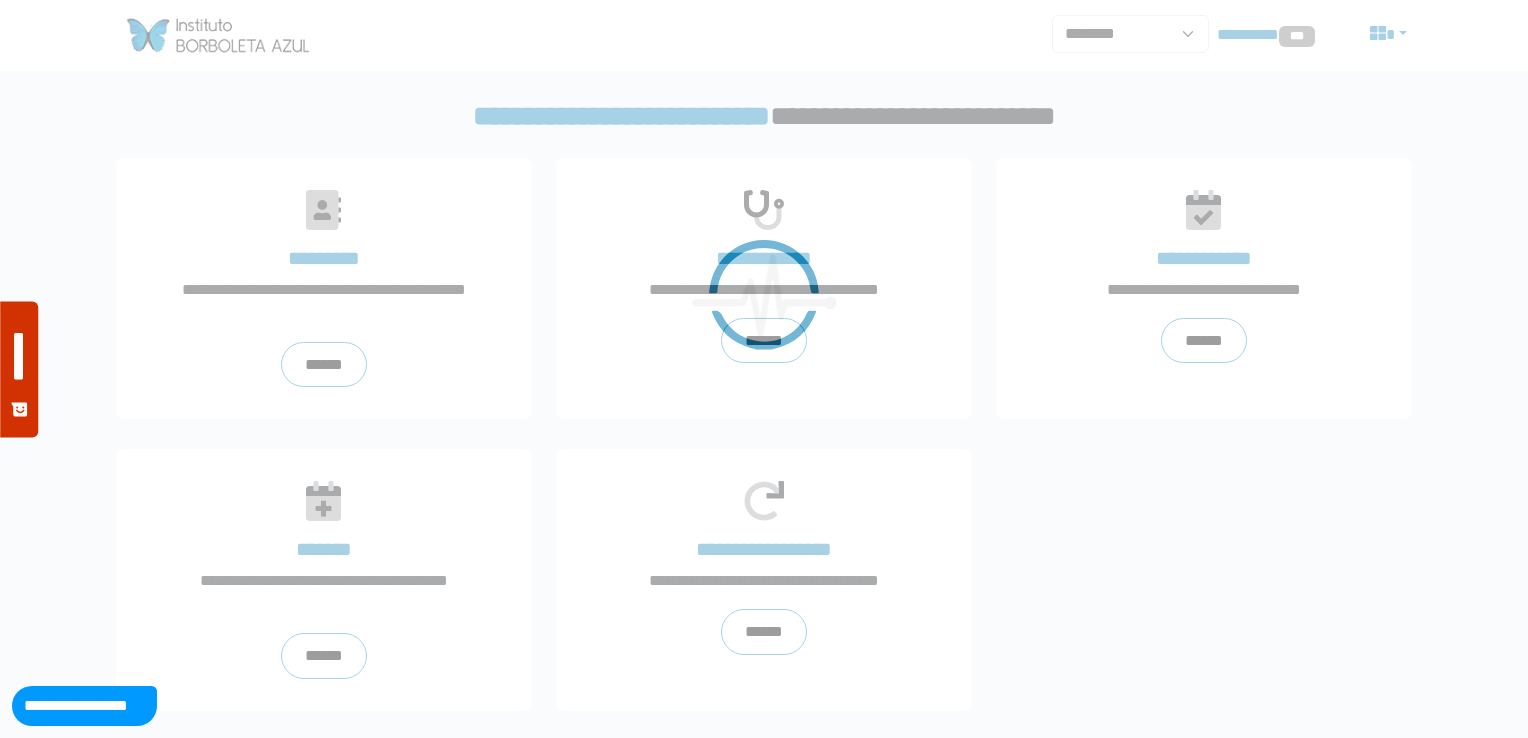 scroll, scrollTop: 0, scrollLeft: 0, axis: both 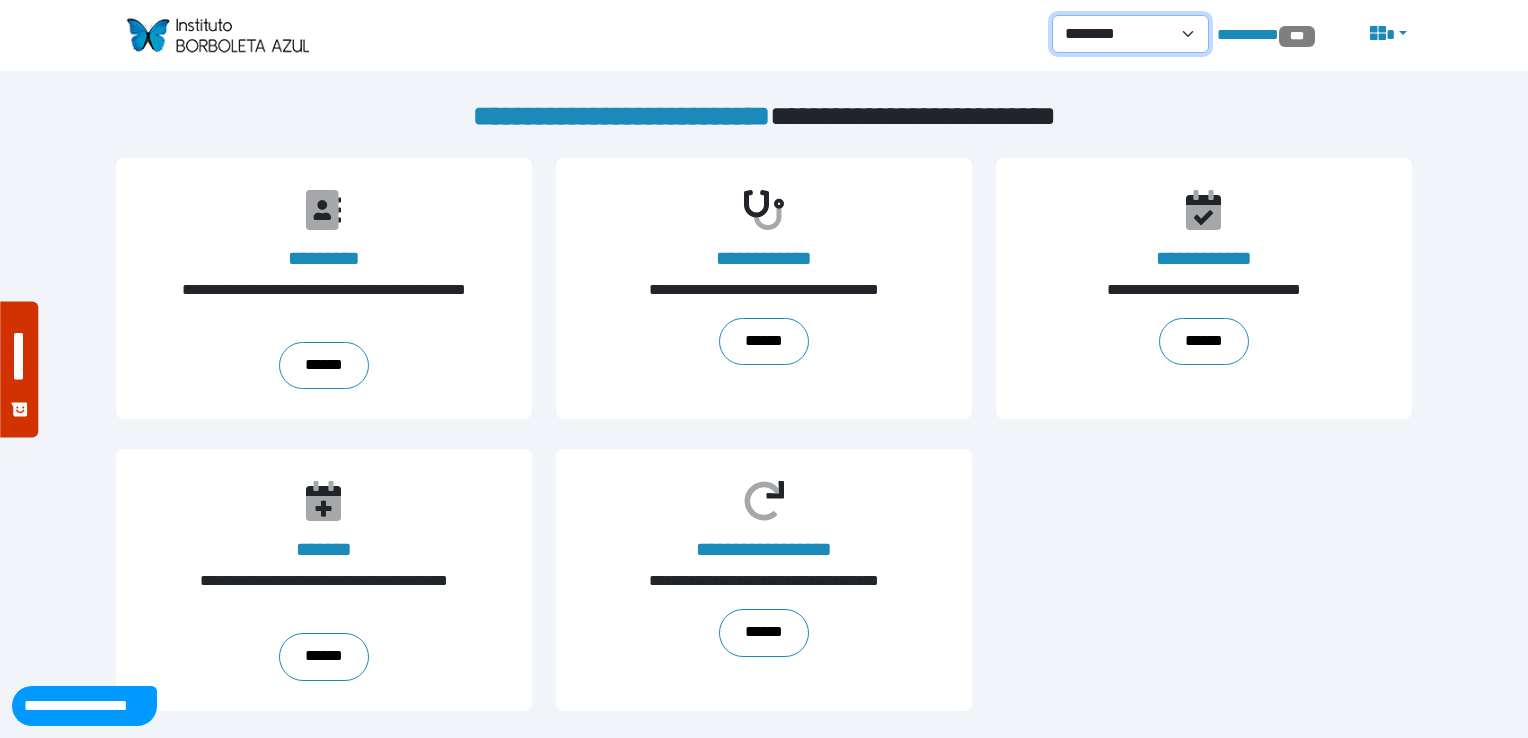 click on "**********" at bounding box center (1130, 34) 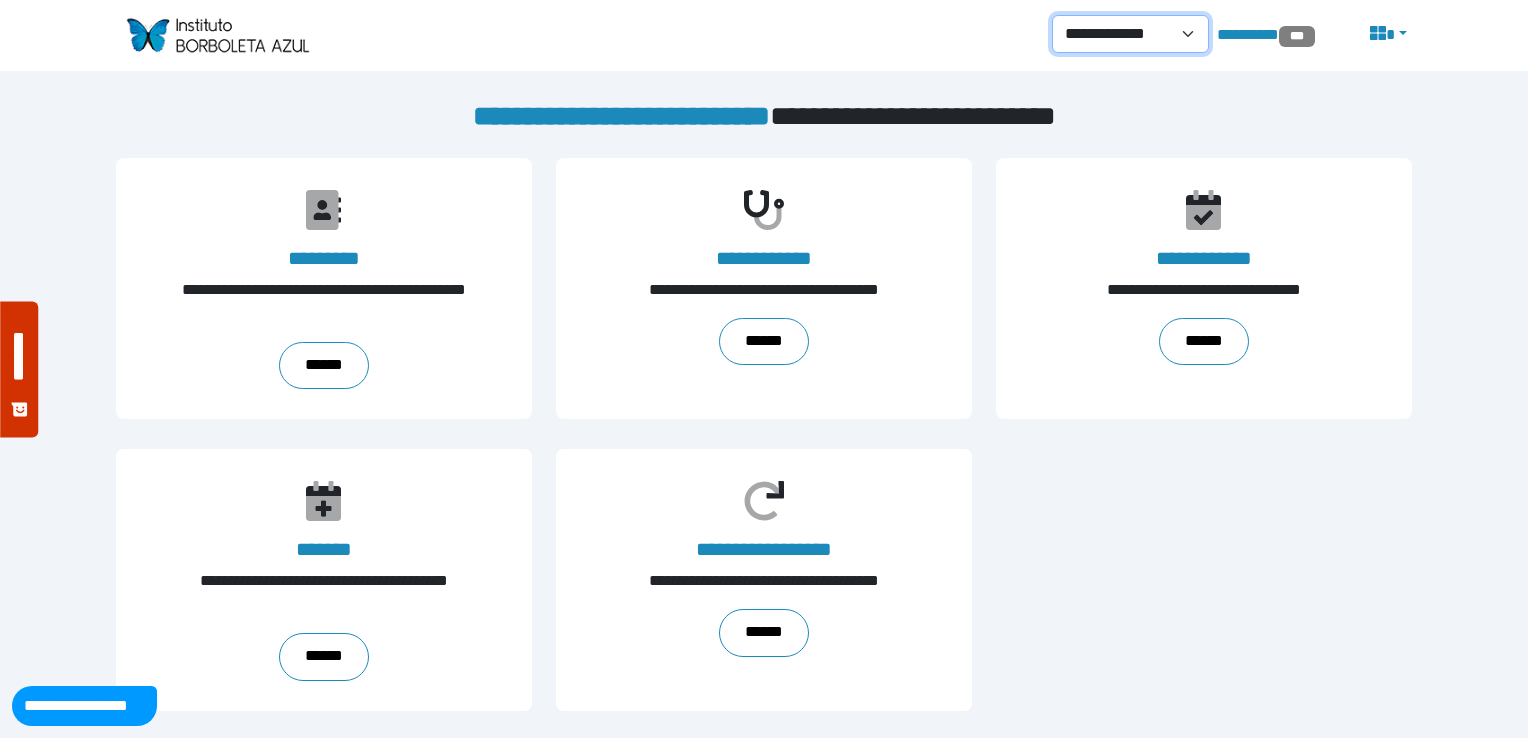 click on "**********" at bounding box center (1130, 34) 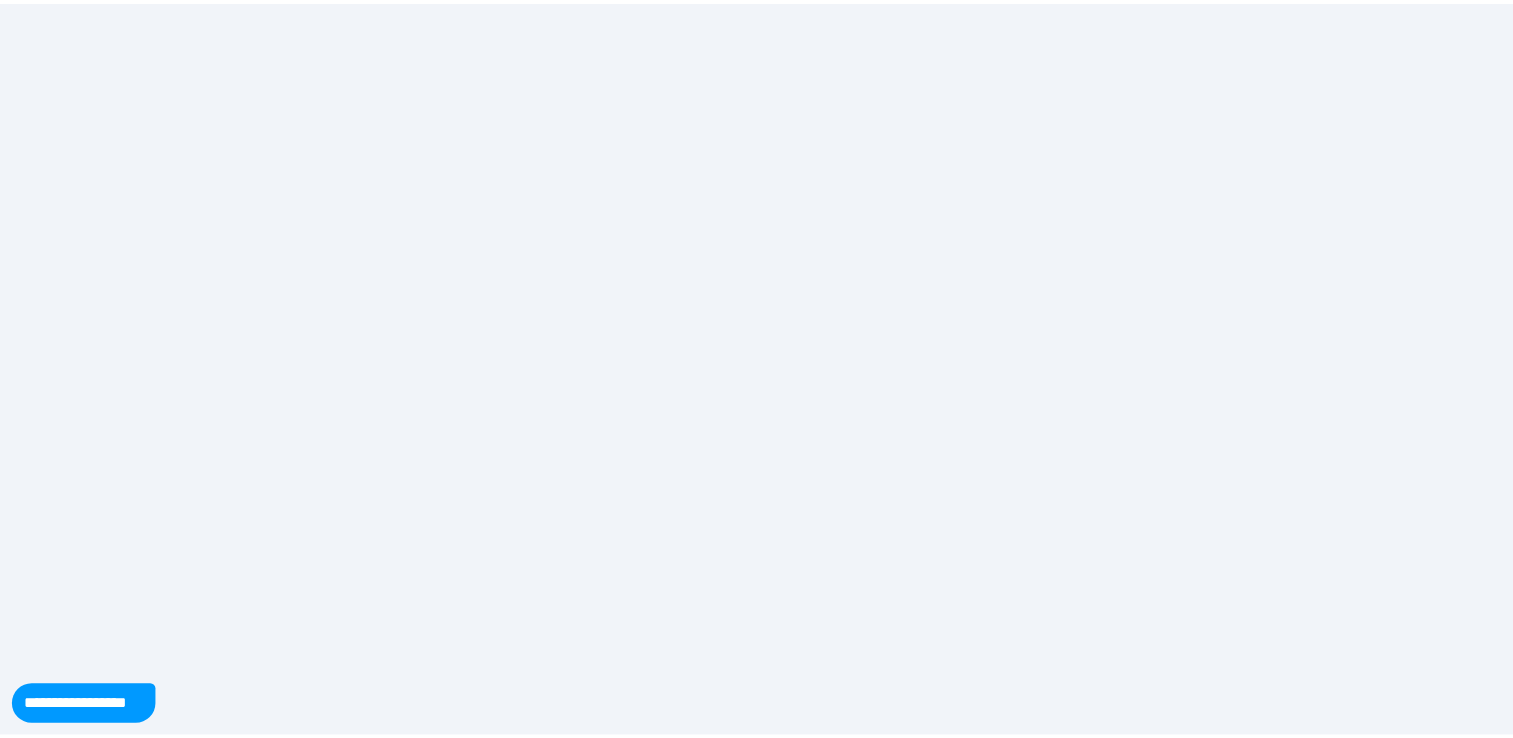 scroll, scrollTop: 0, scrollLeft: 0, axis: both 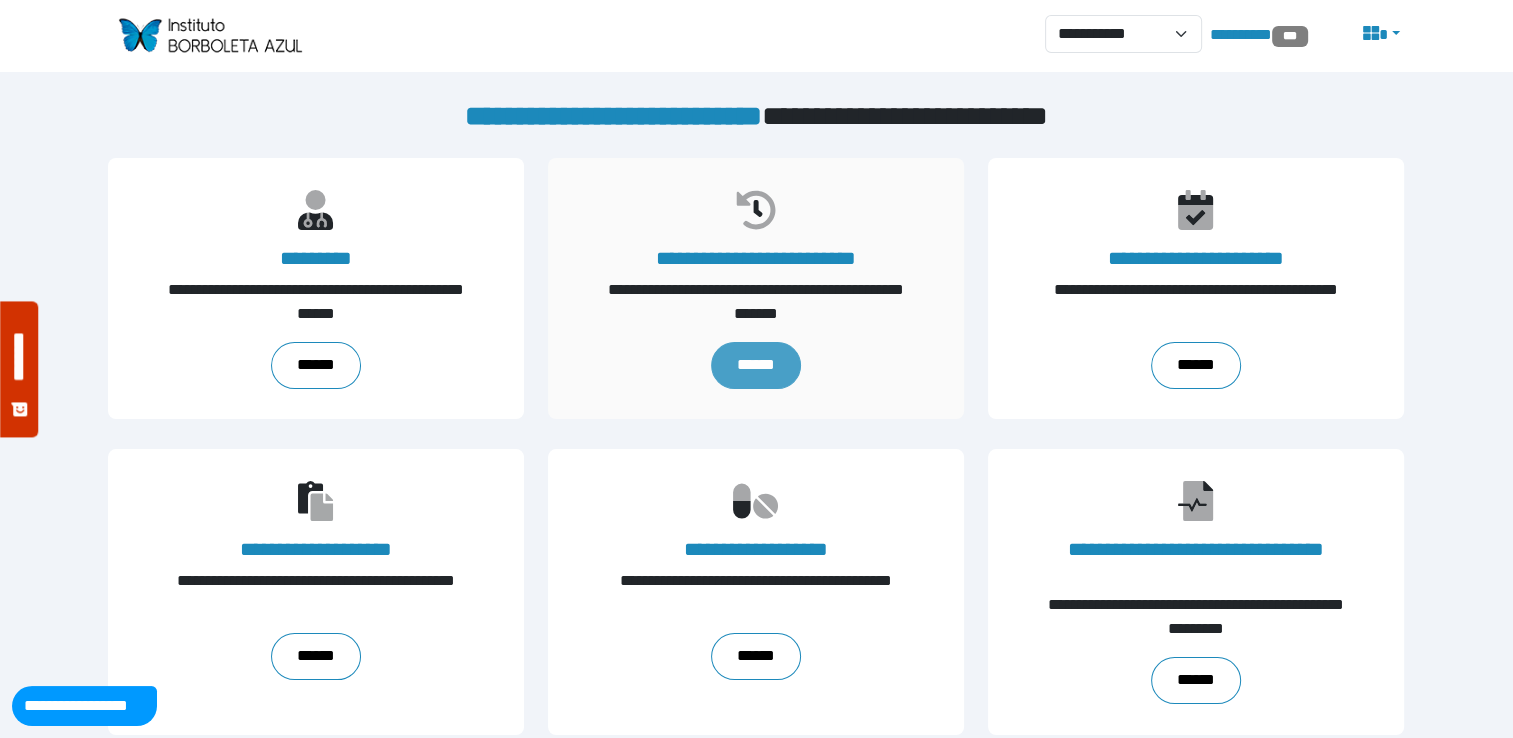click on "******" at bounding box center [757, 365] 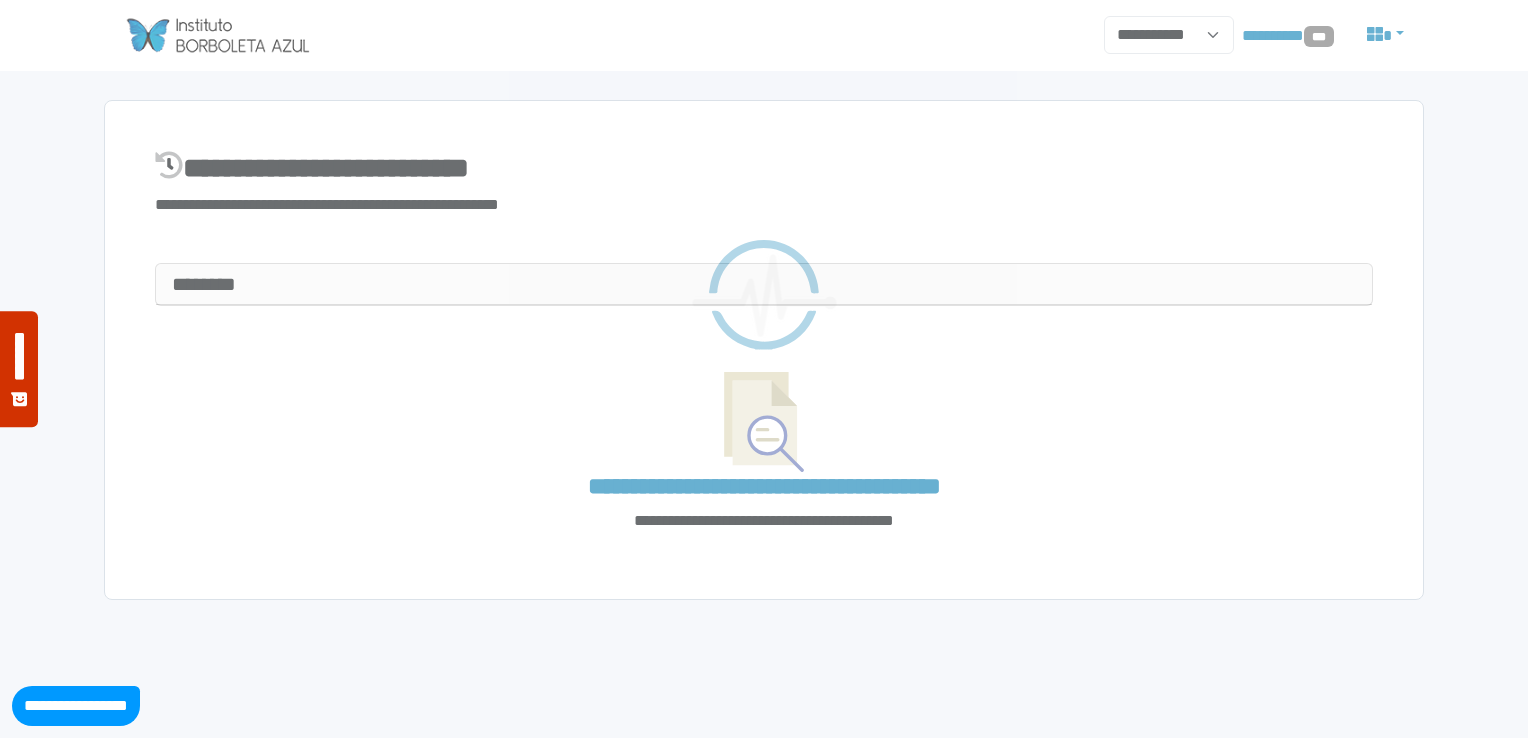 select on "**" 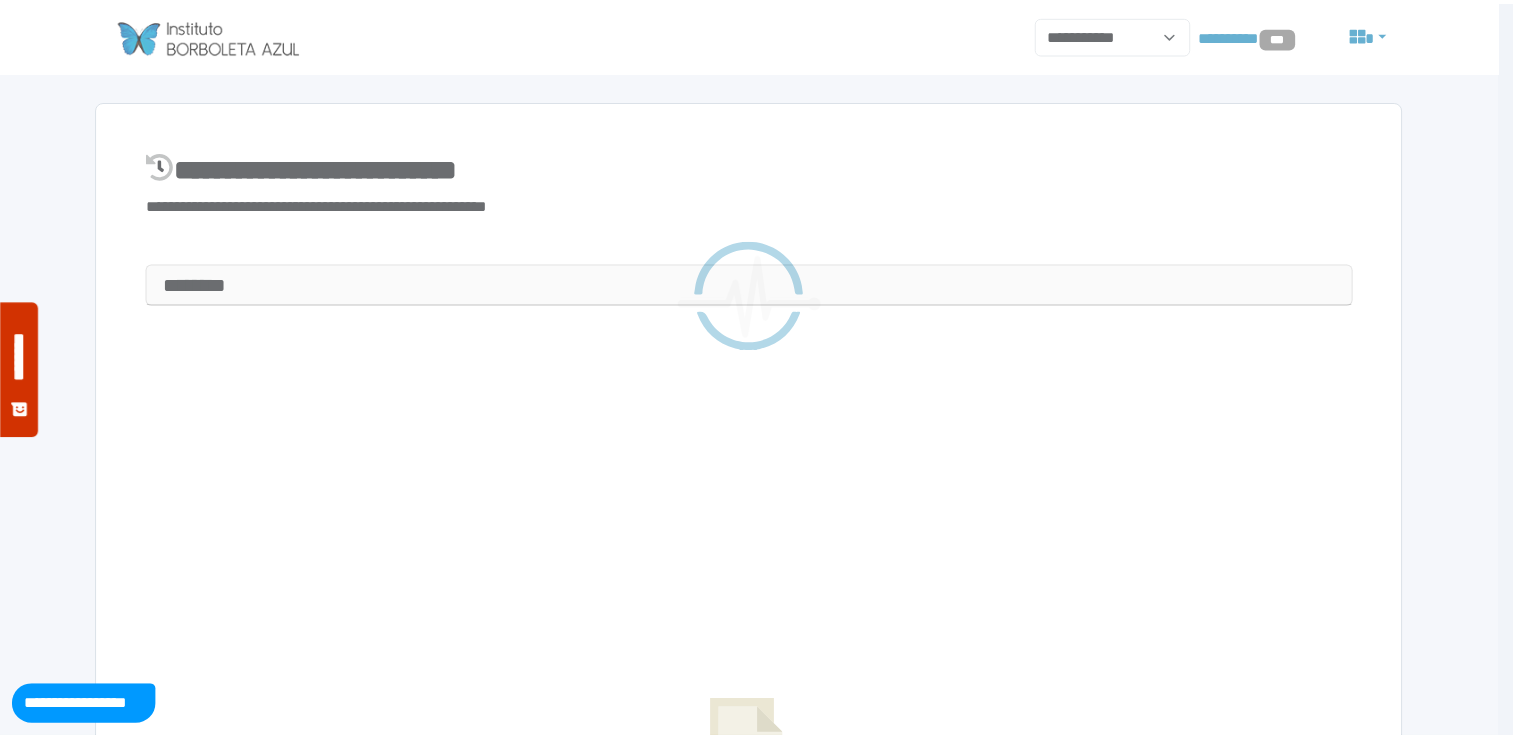 scroll, scrollTop: 0, scrollLeft: 0, axis: both 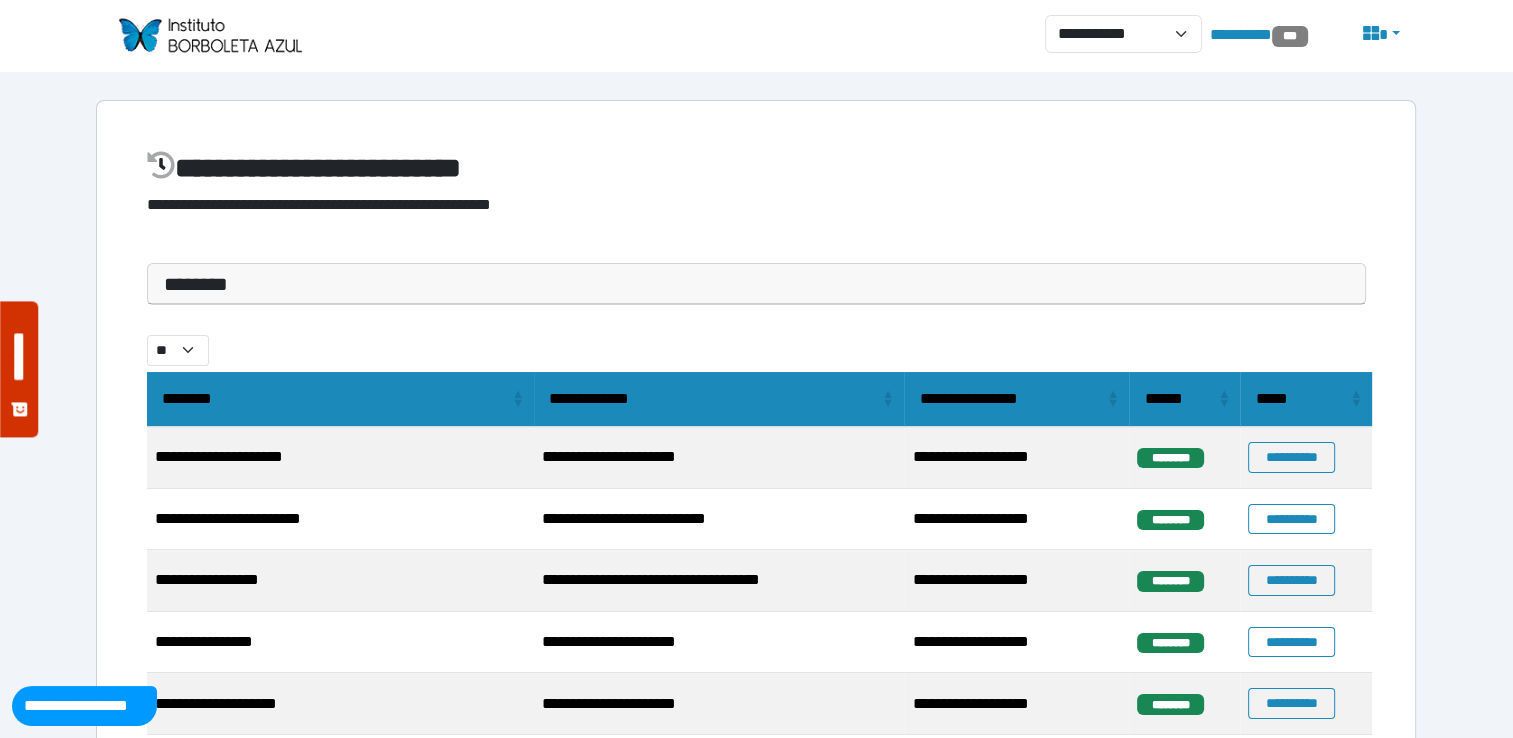 click on "********" at bounding box center (756, 284) 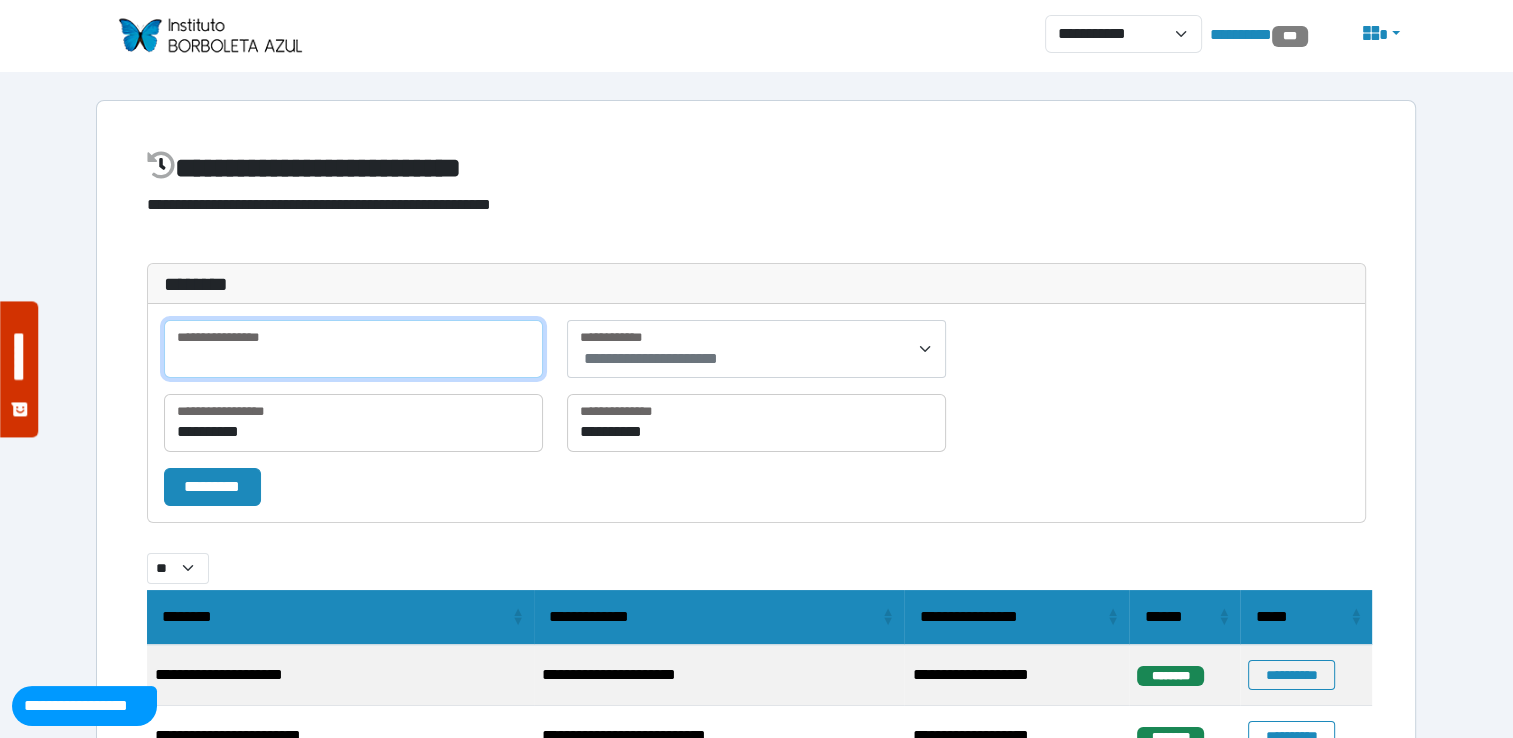 click at bounding box center [353, 349] 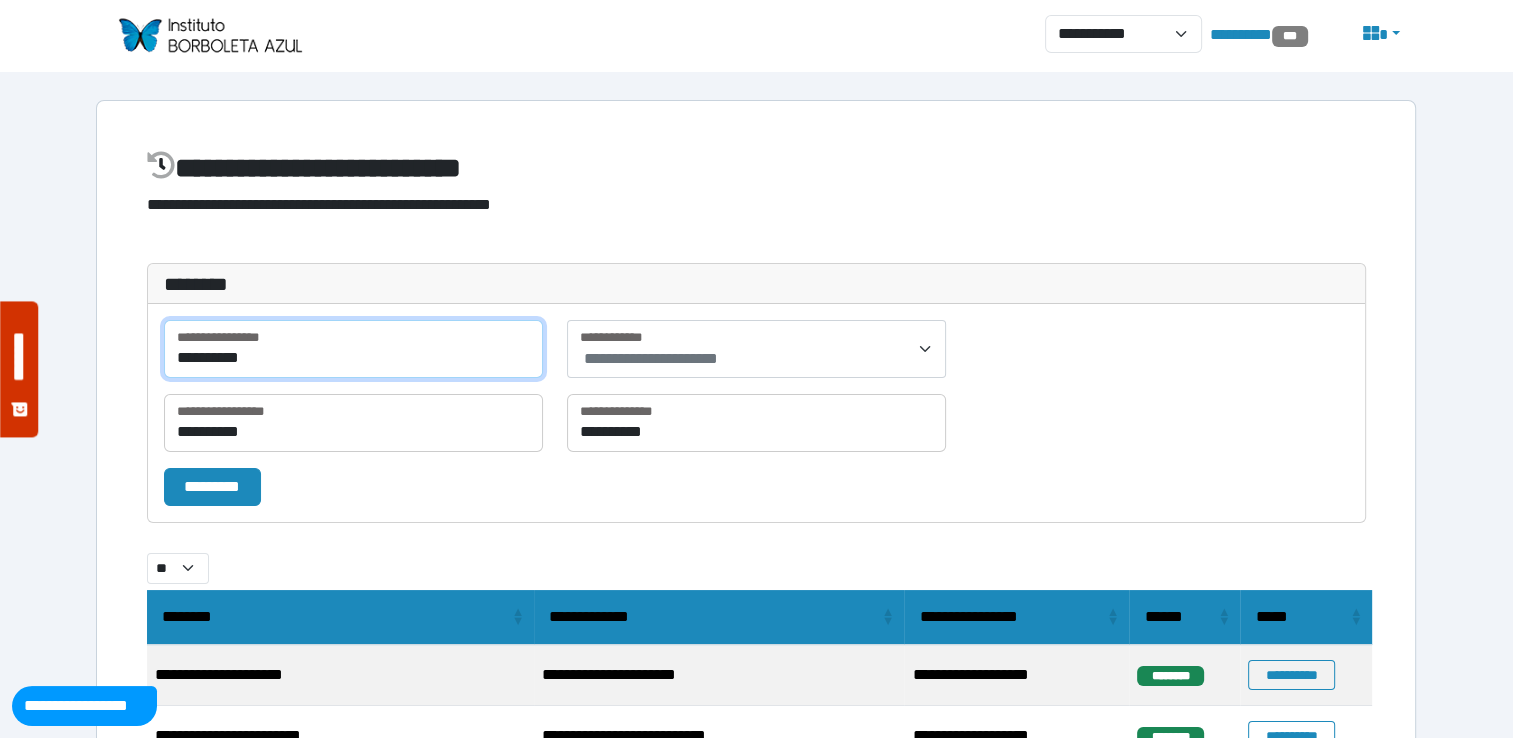 type on "**********" 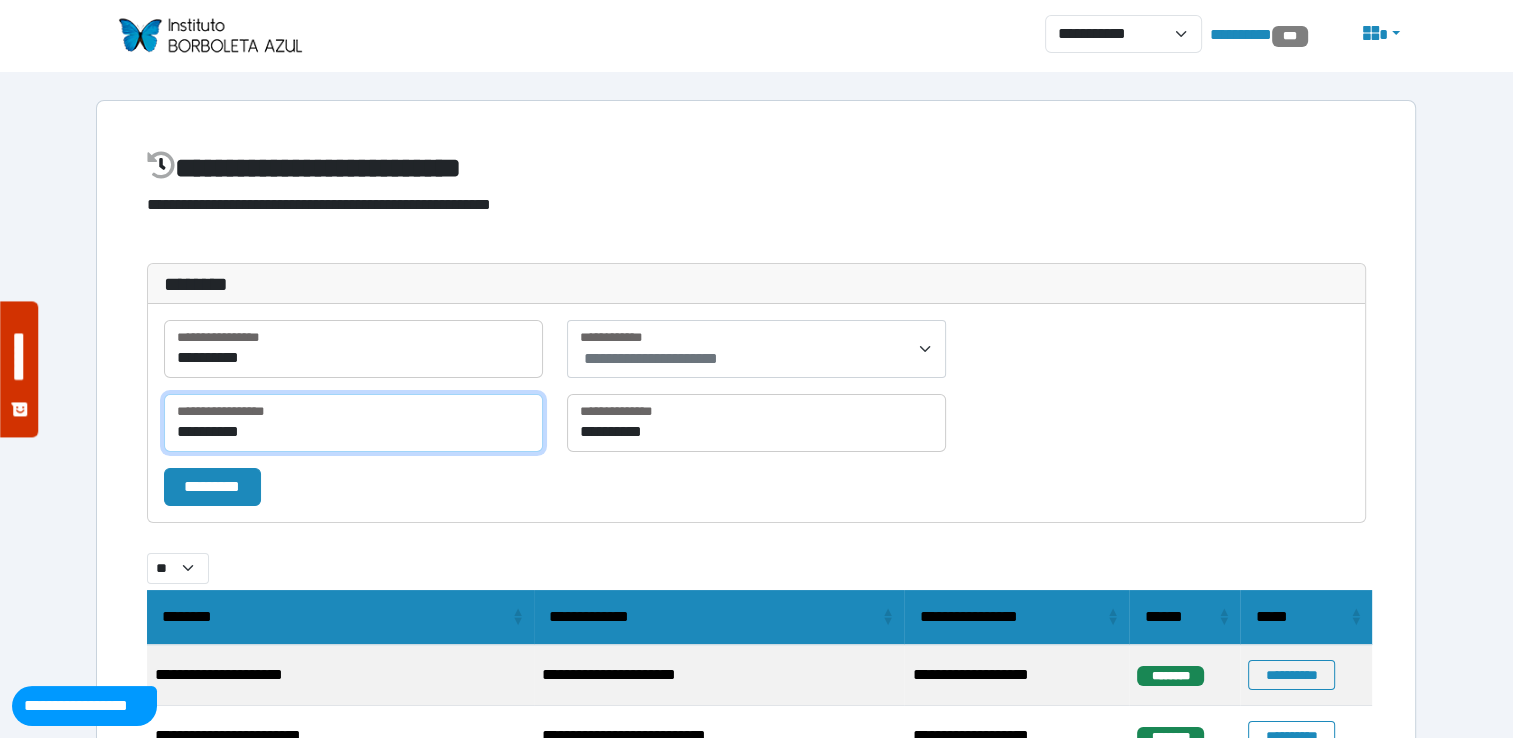 click on "**********" at bounding box center (353, 423) 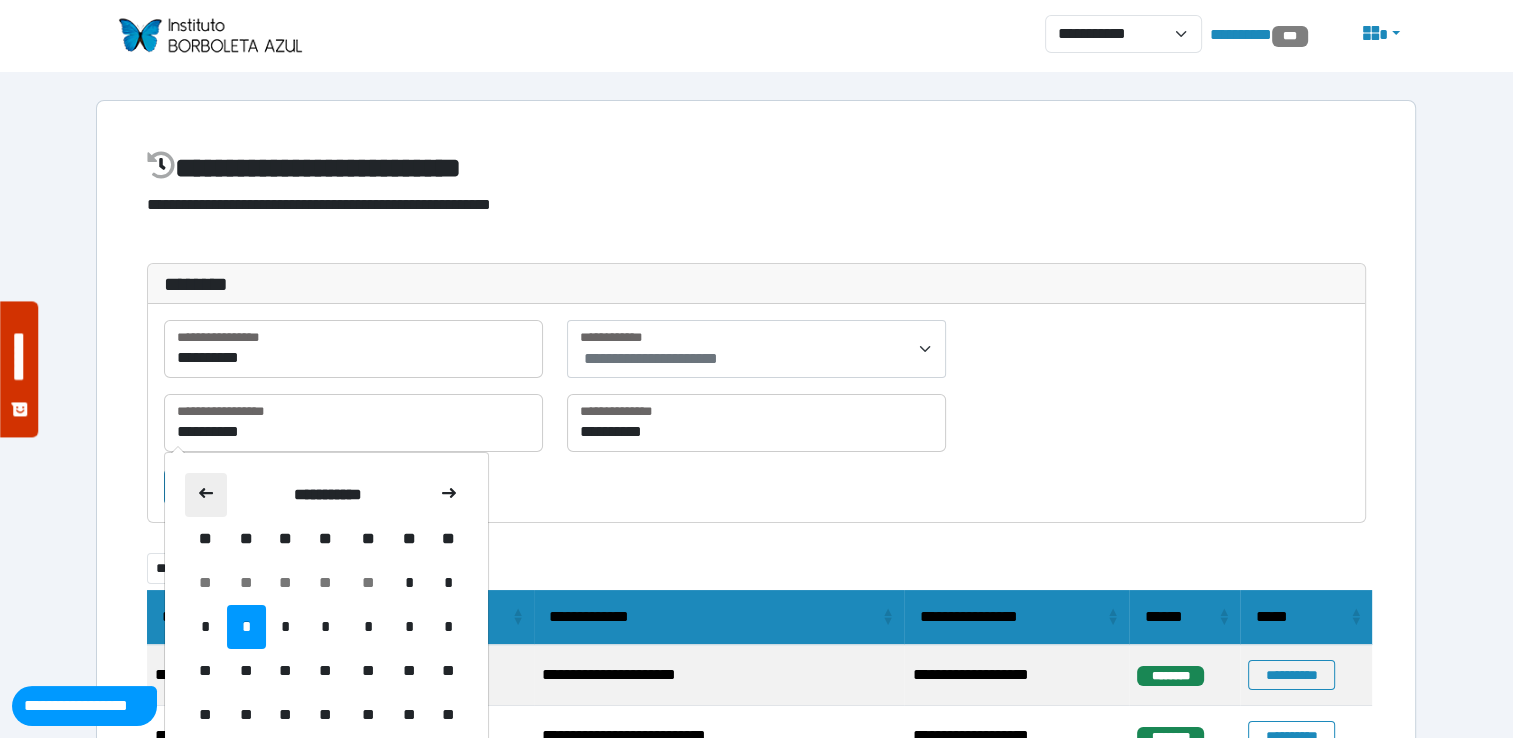 click at bounding box center (206, 495) 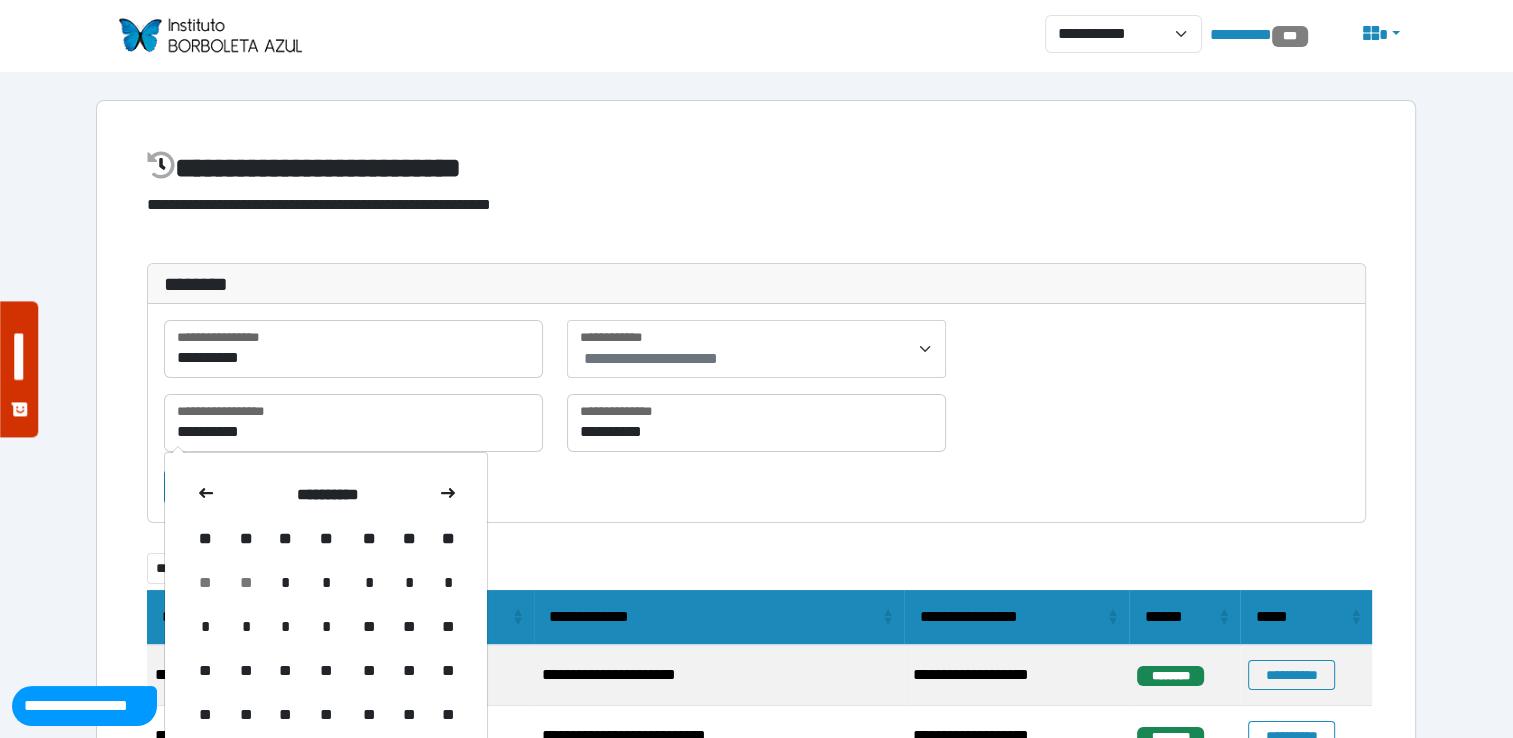 click 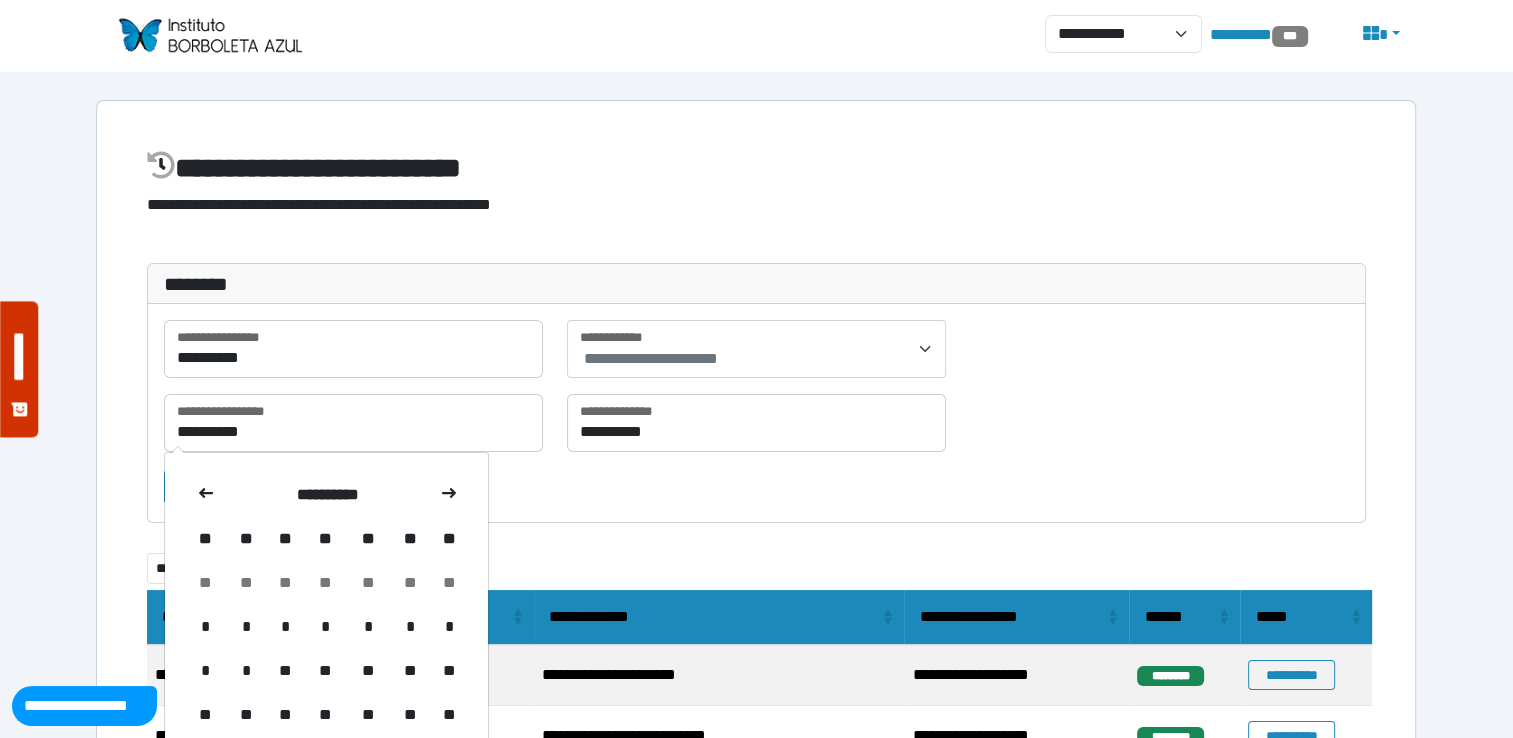 click 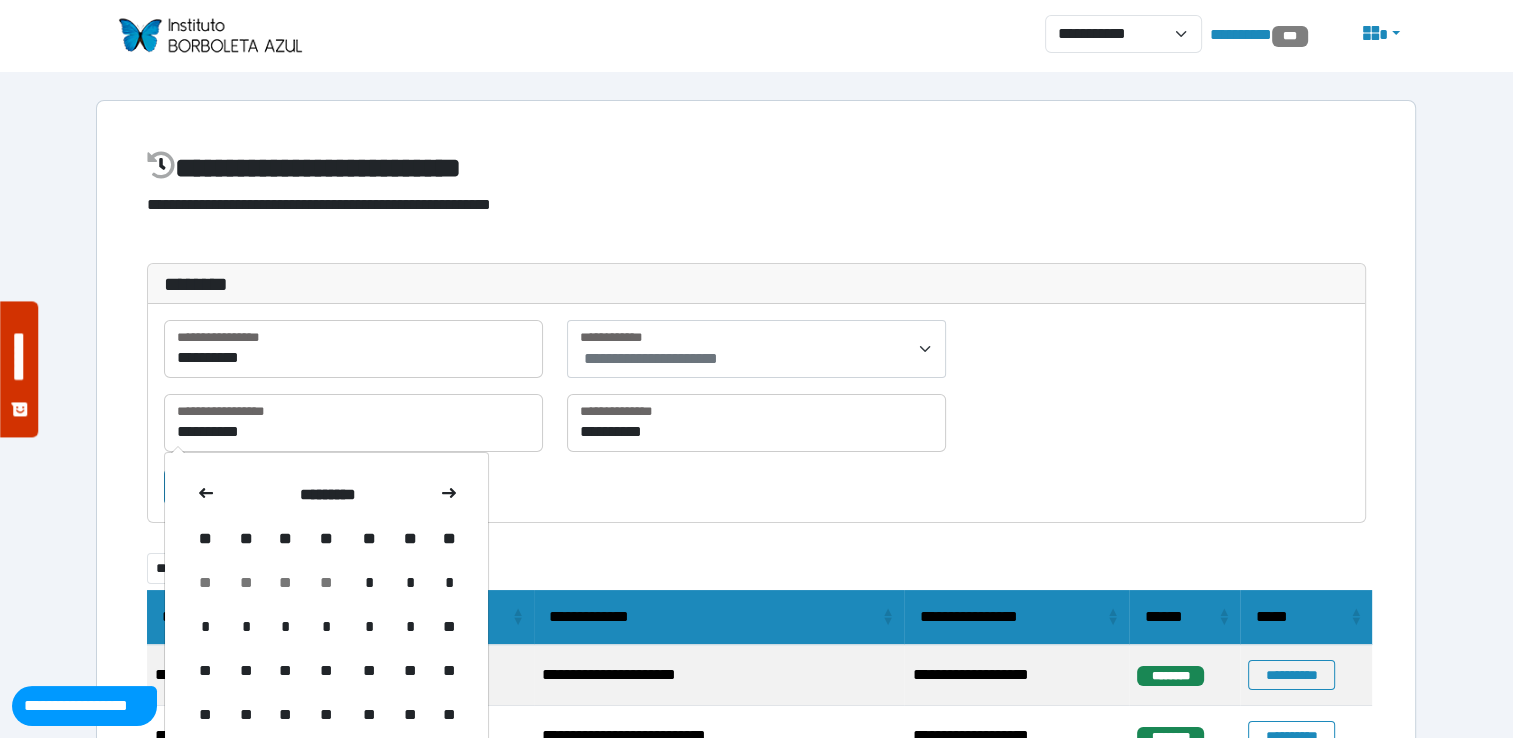 click 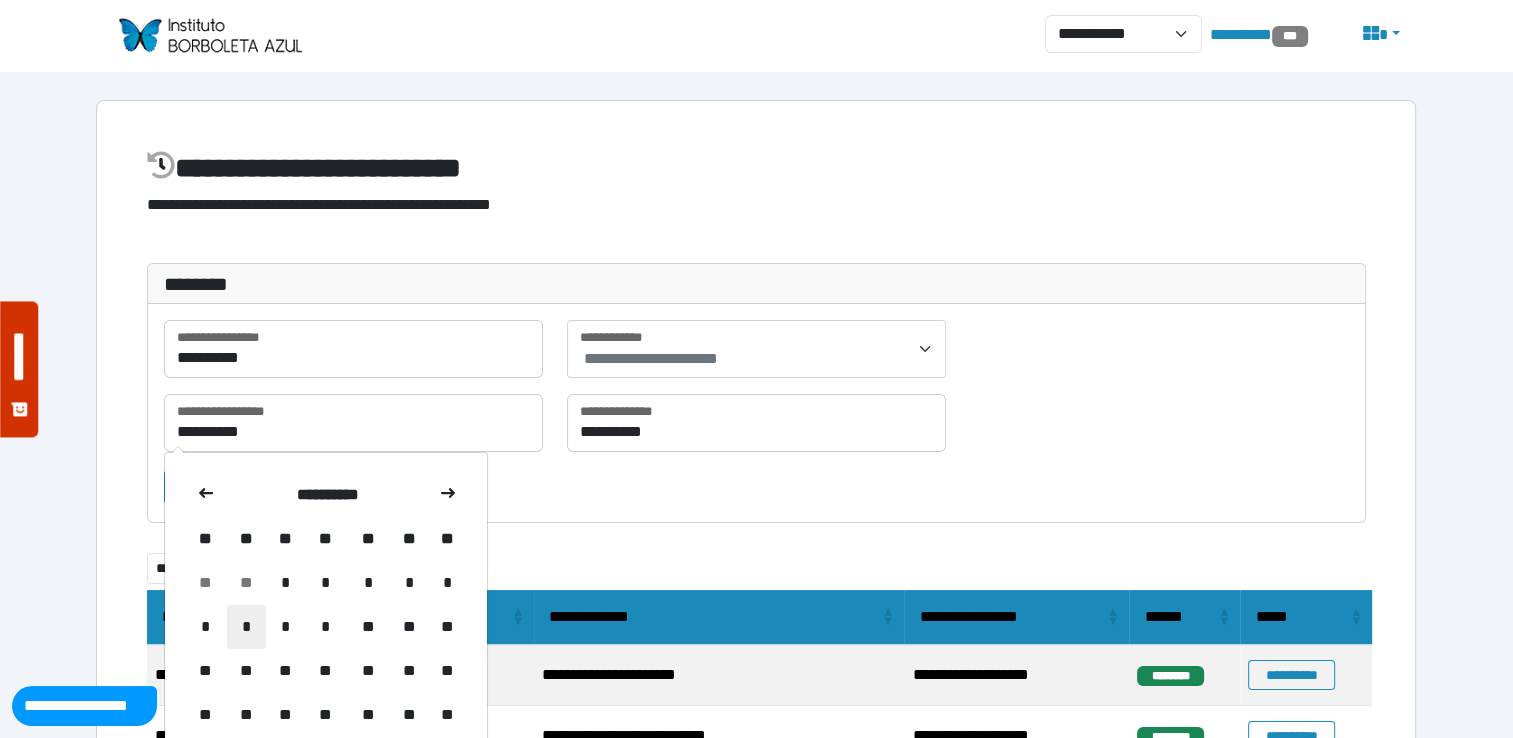 click on "*" at bounding box center [246, 627] 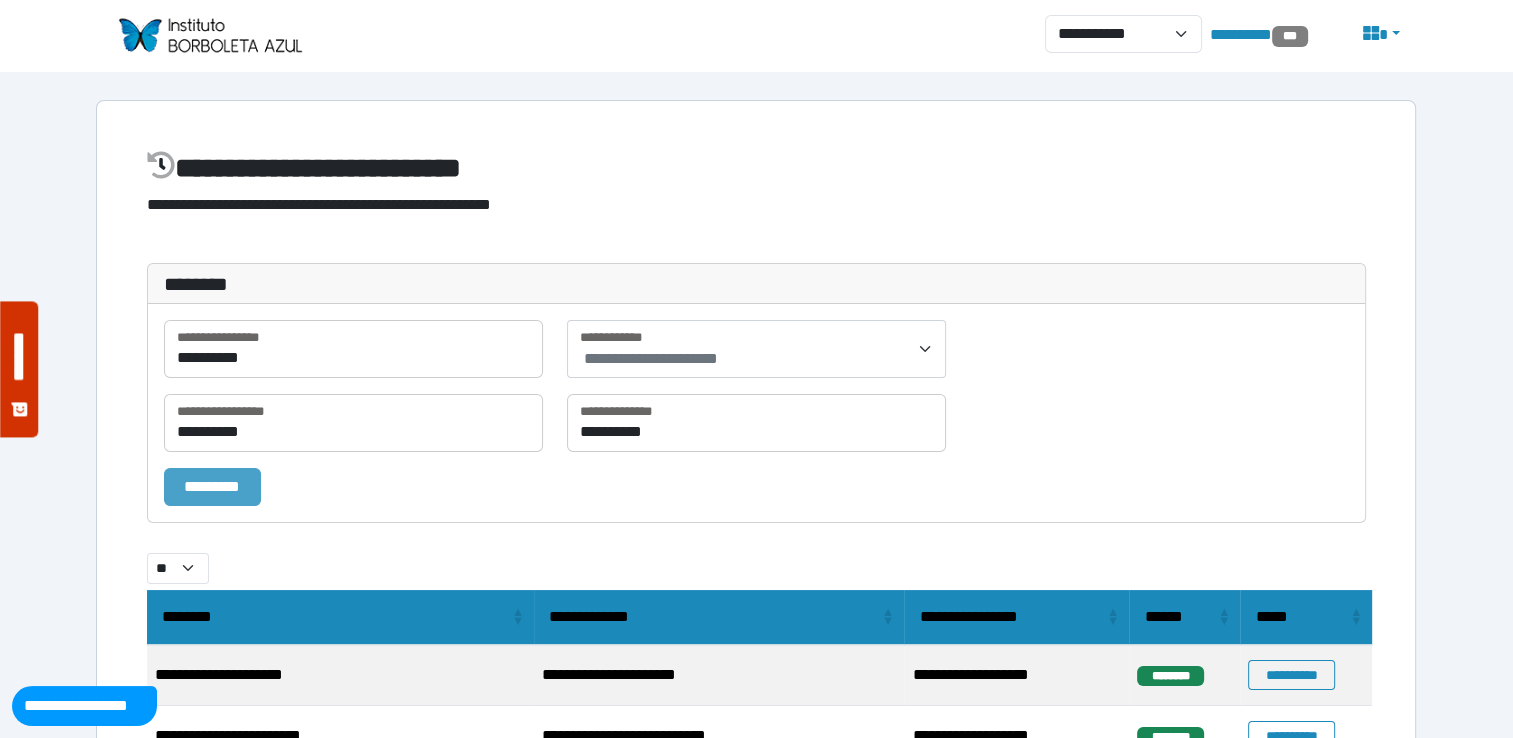 click on "*********" at bounding box center (212, 487) 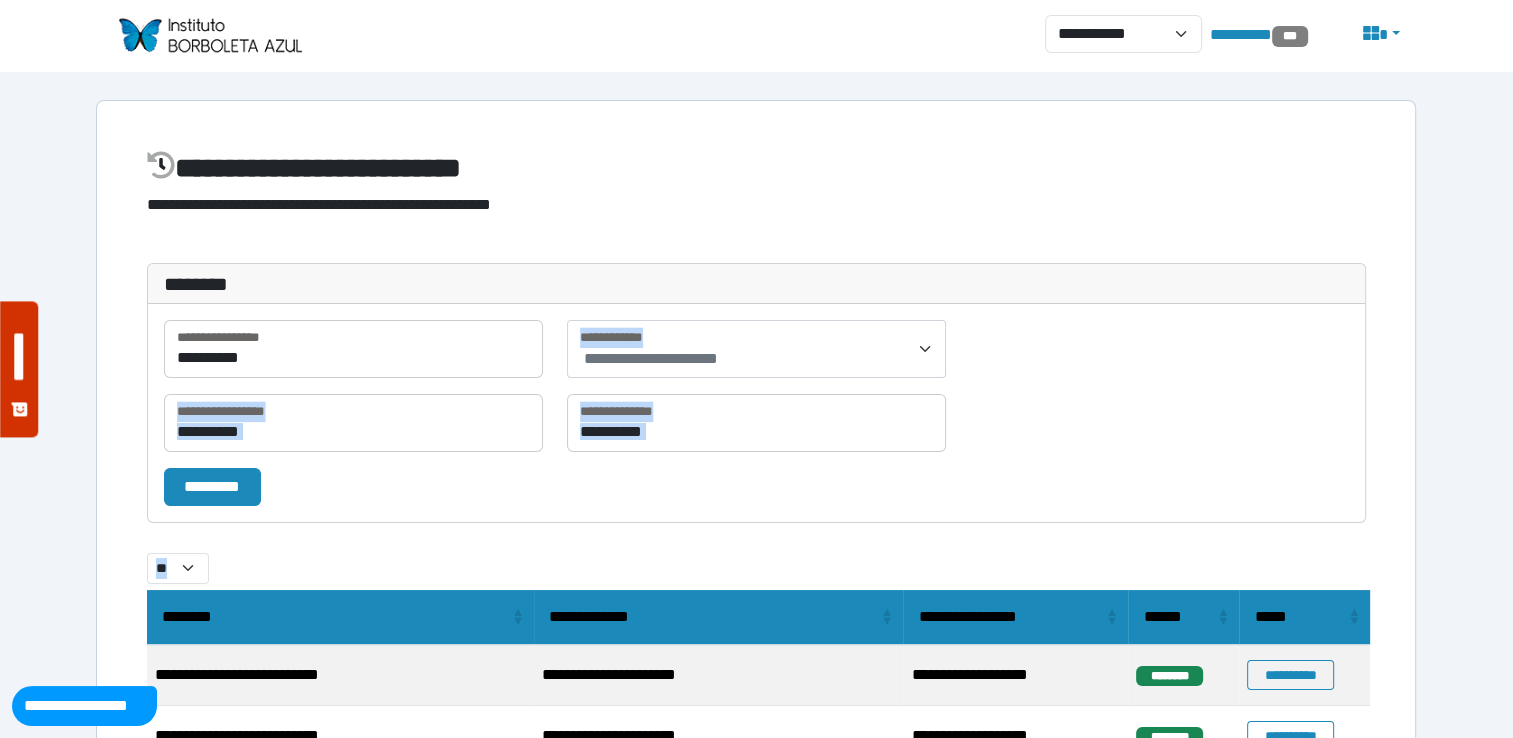 drag, startPoint x: 1511, startPoint y: 310, endPoint x: 1499, endPoint y: 554, distance: 244.2949 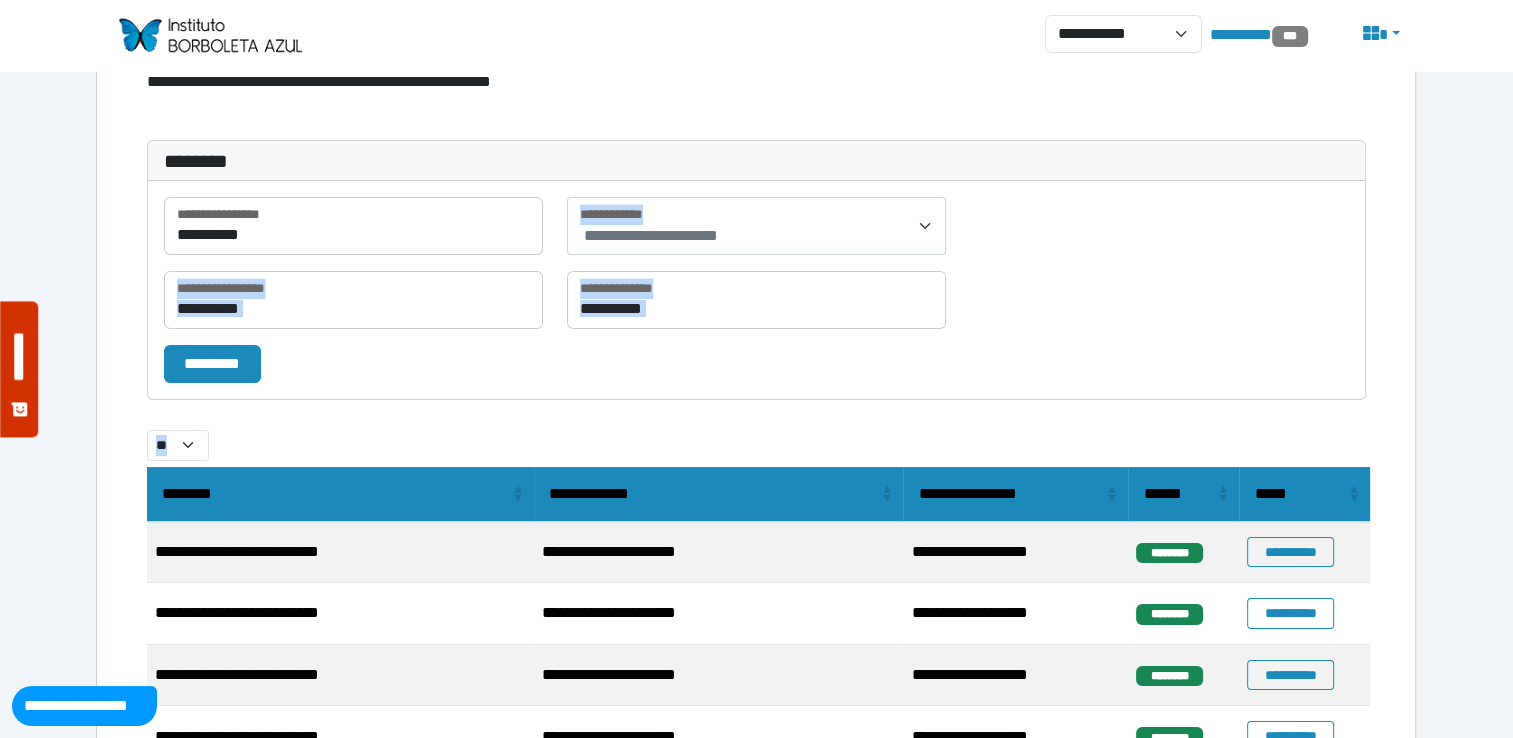 scroll, scrollTop: 347, scrollLeft: 0, axis: vertical 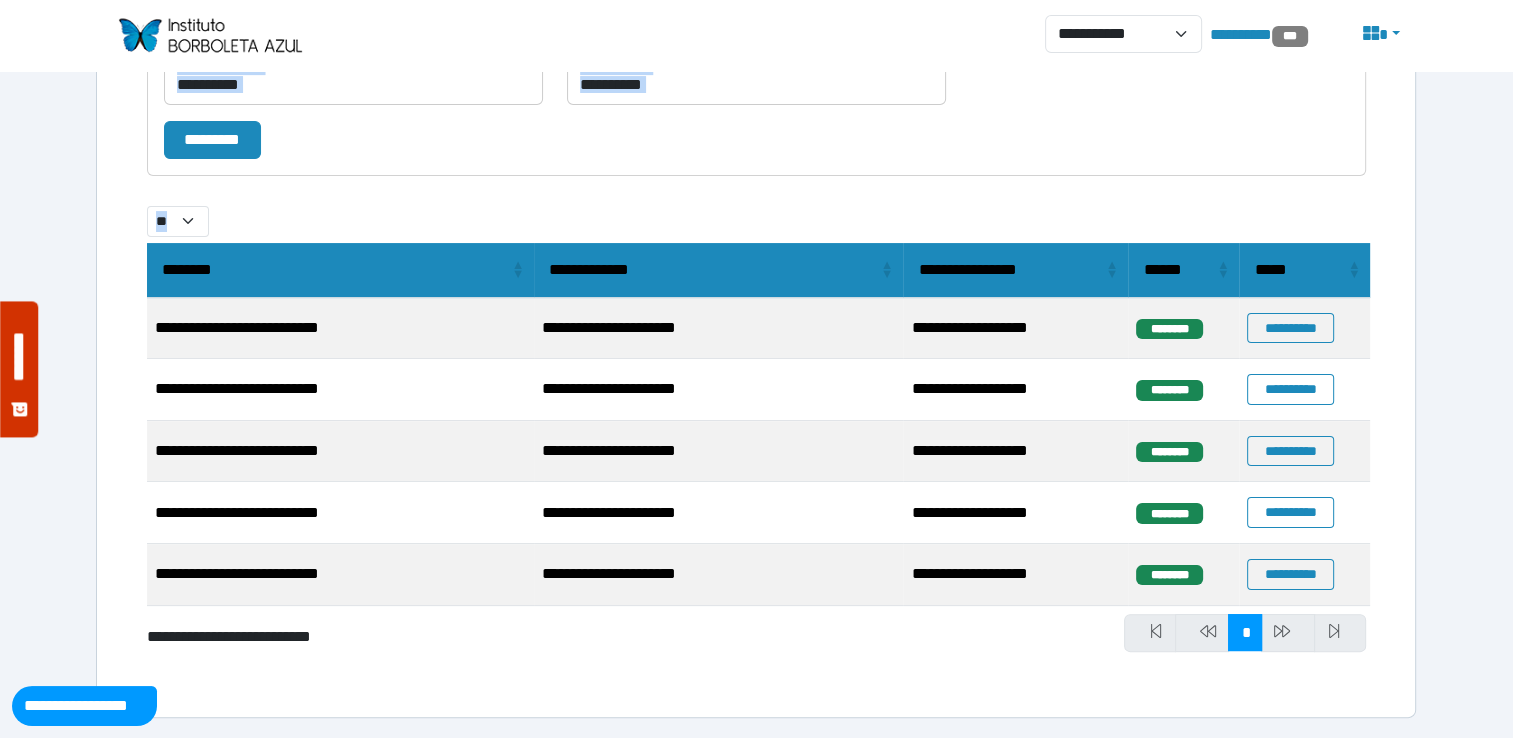 click at bounding box center [1288, 633] 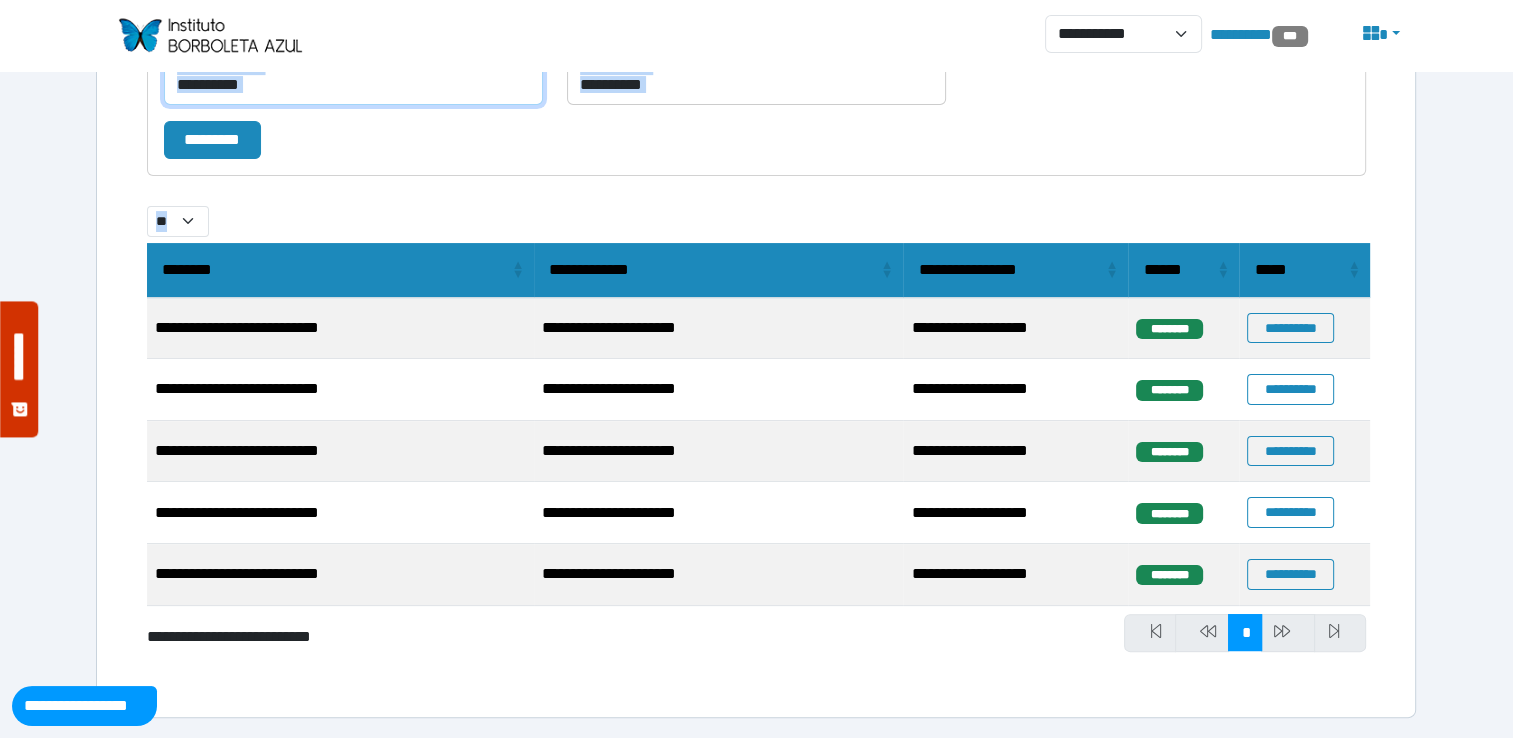 click on "**********" at bounding box center [353, 76] 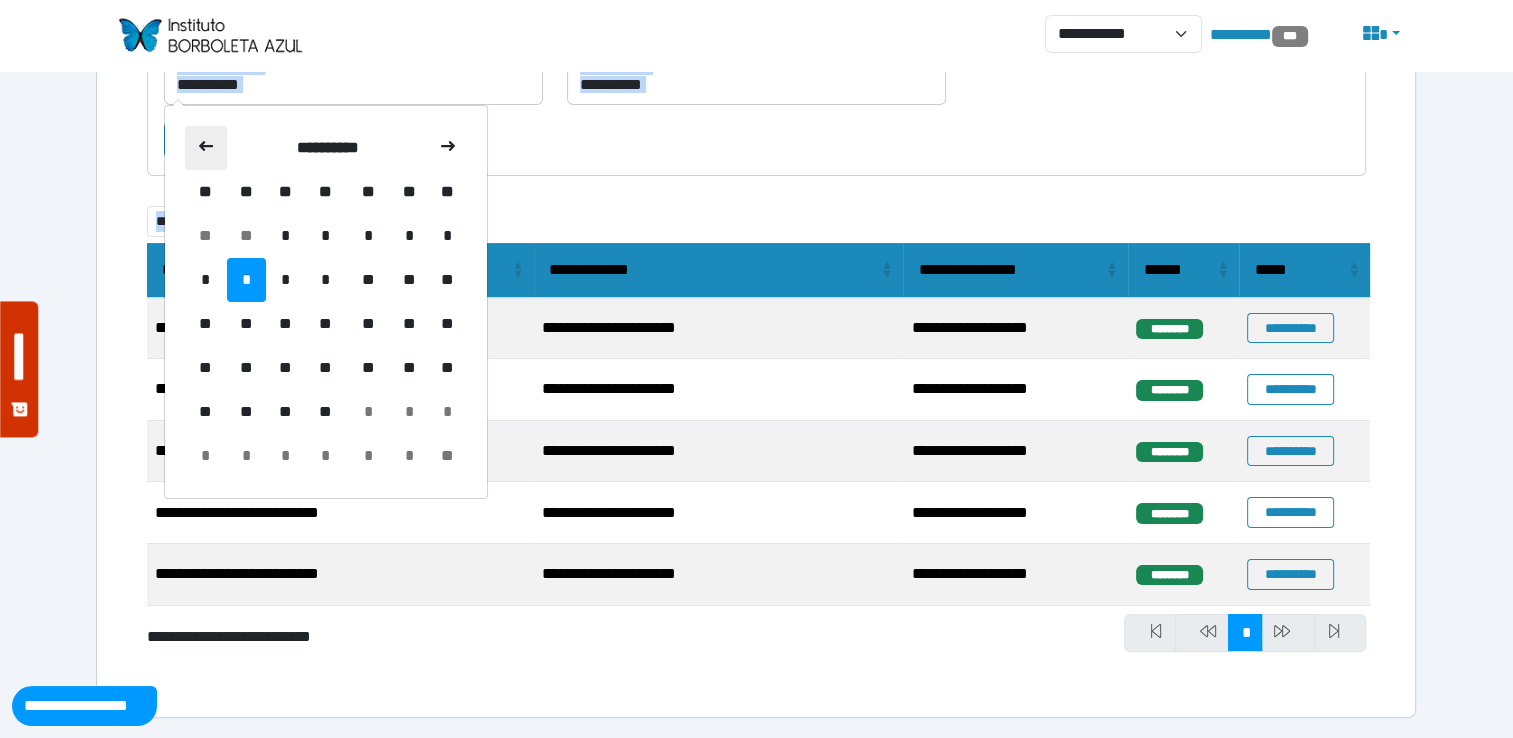 click at bounding box center [206, 148] 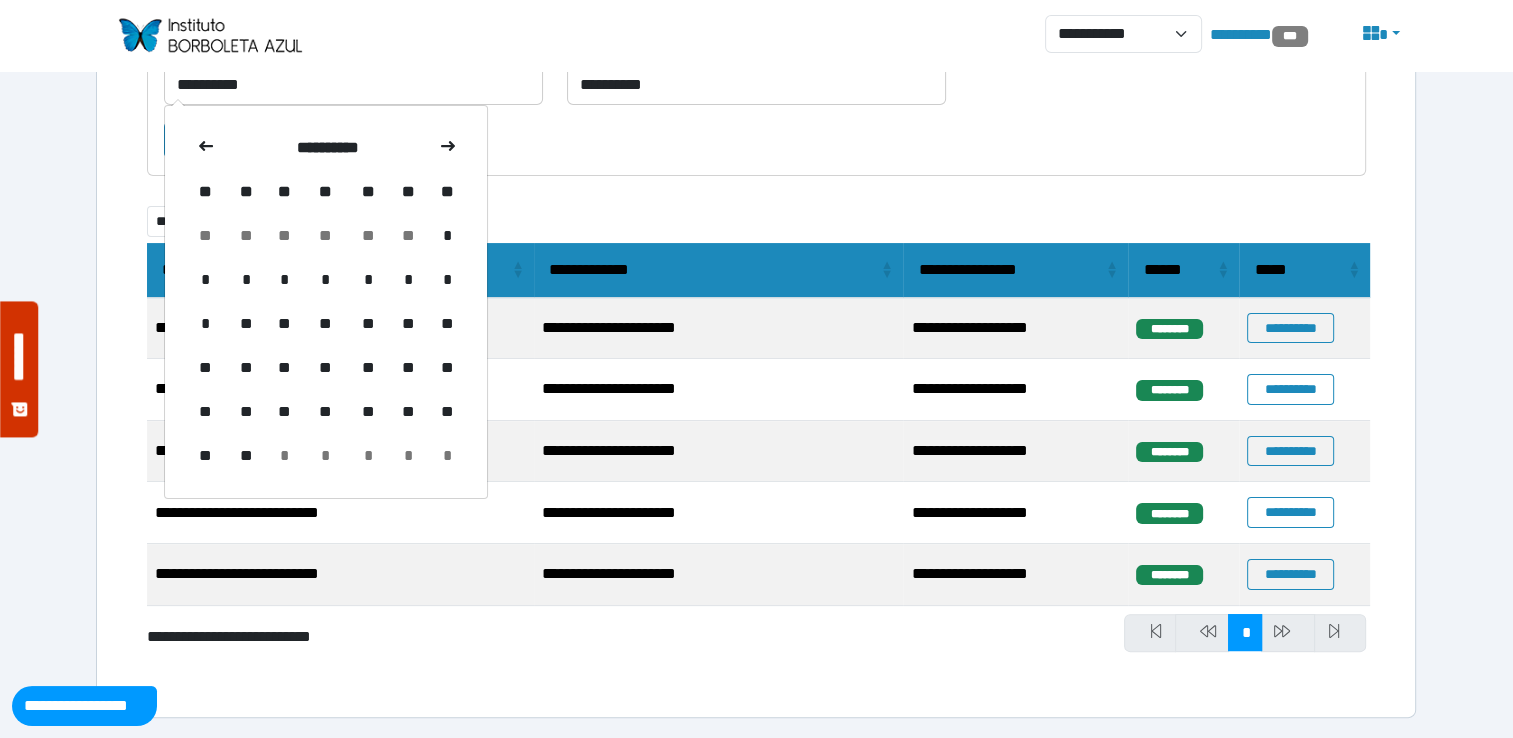 click at bounding box center (206, 148) 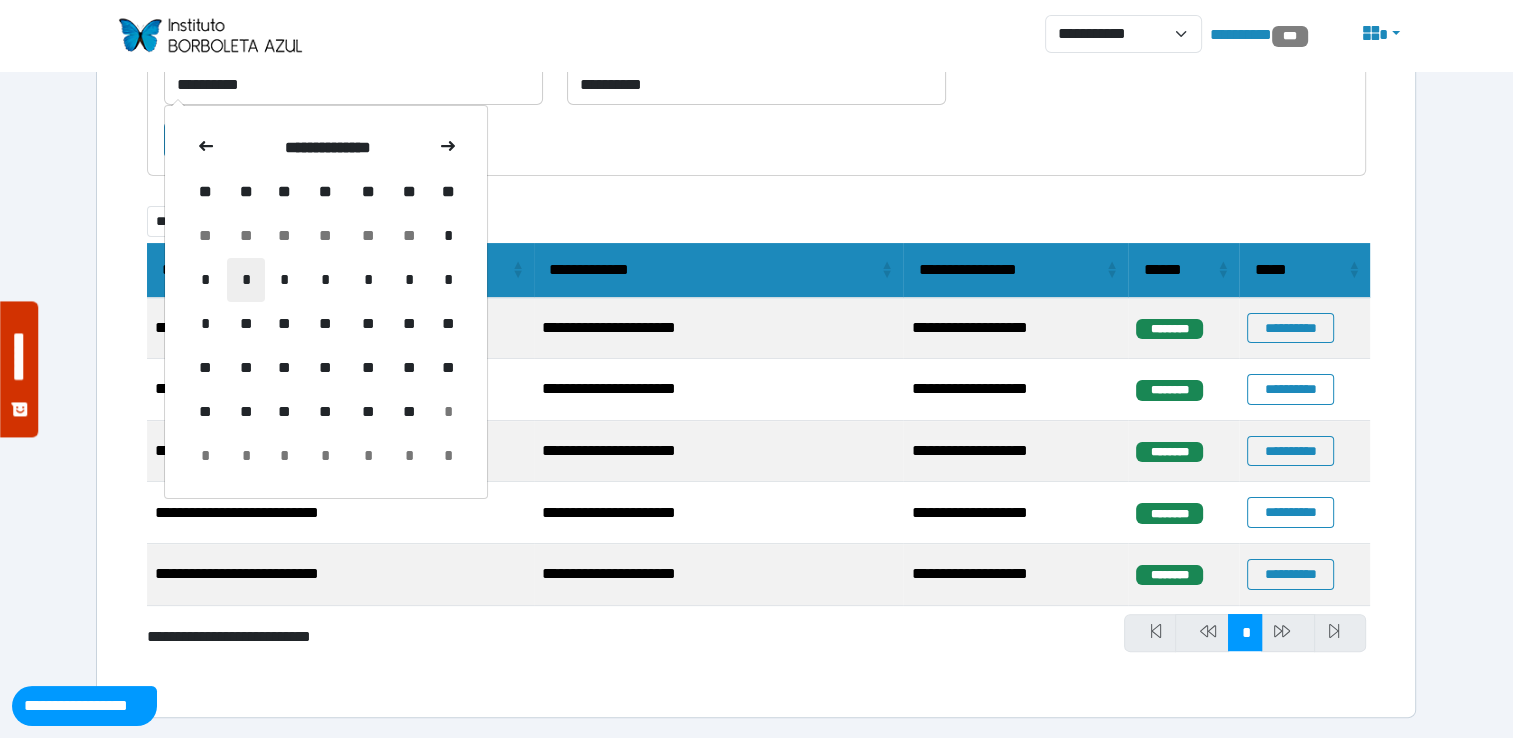 click on "*" at bounding box center (246, 280) 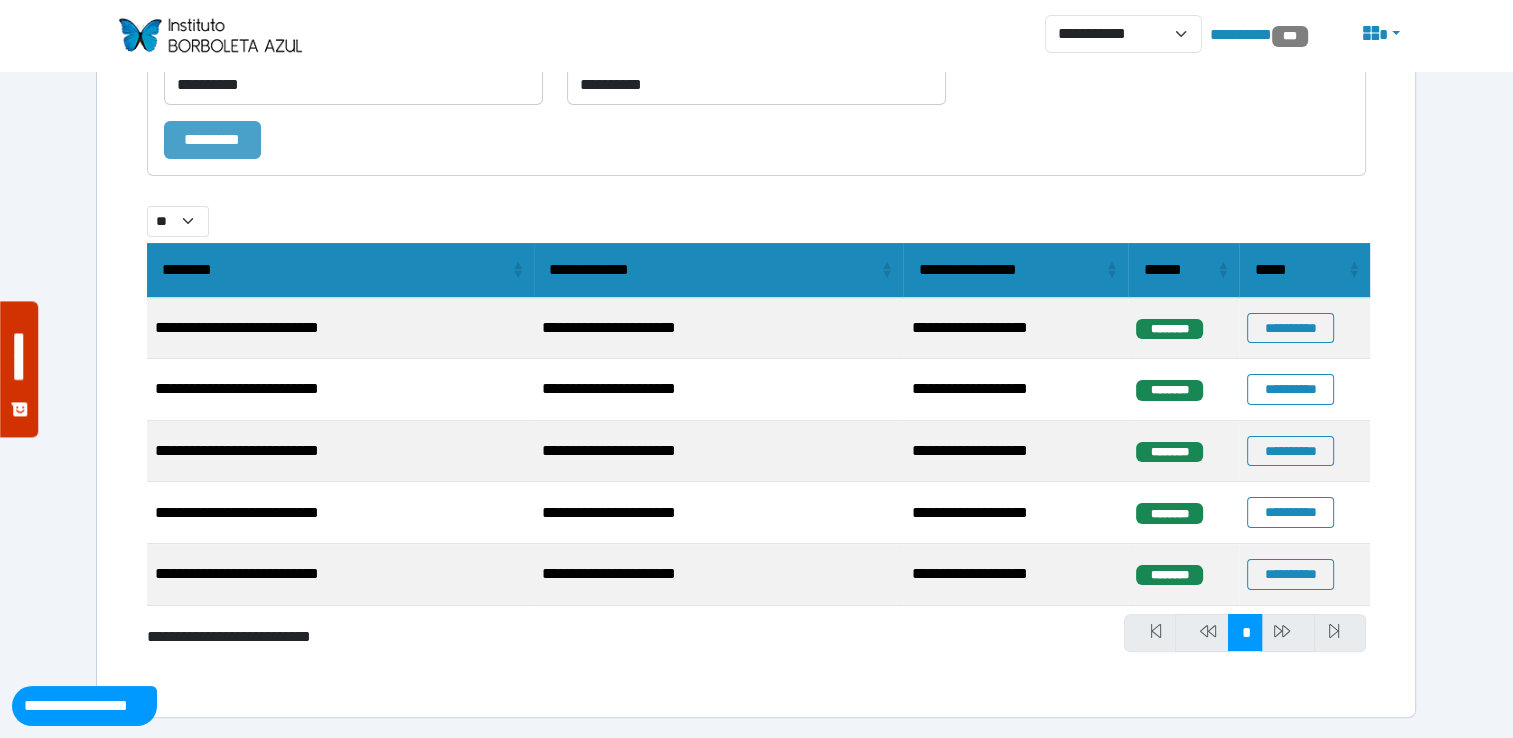 click on "*********" at bounding box center (212, 140) 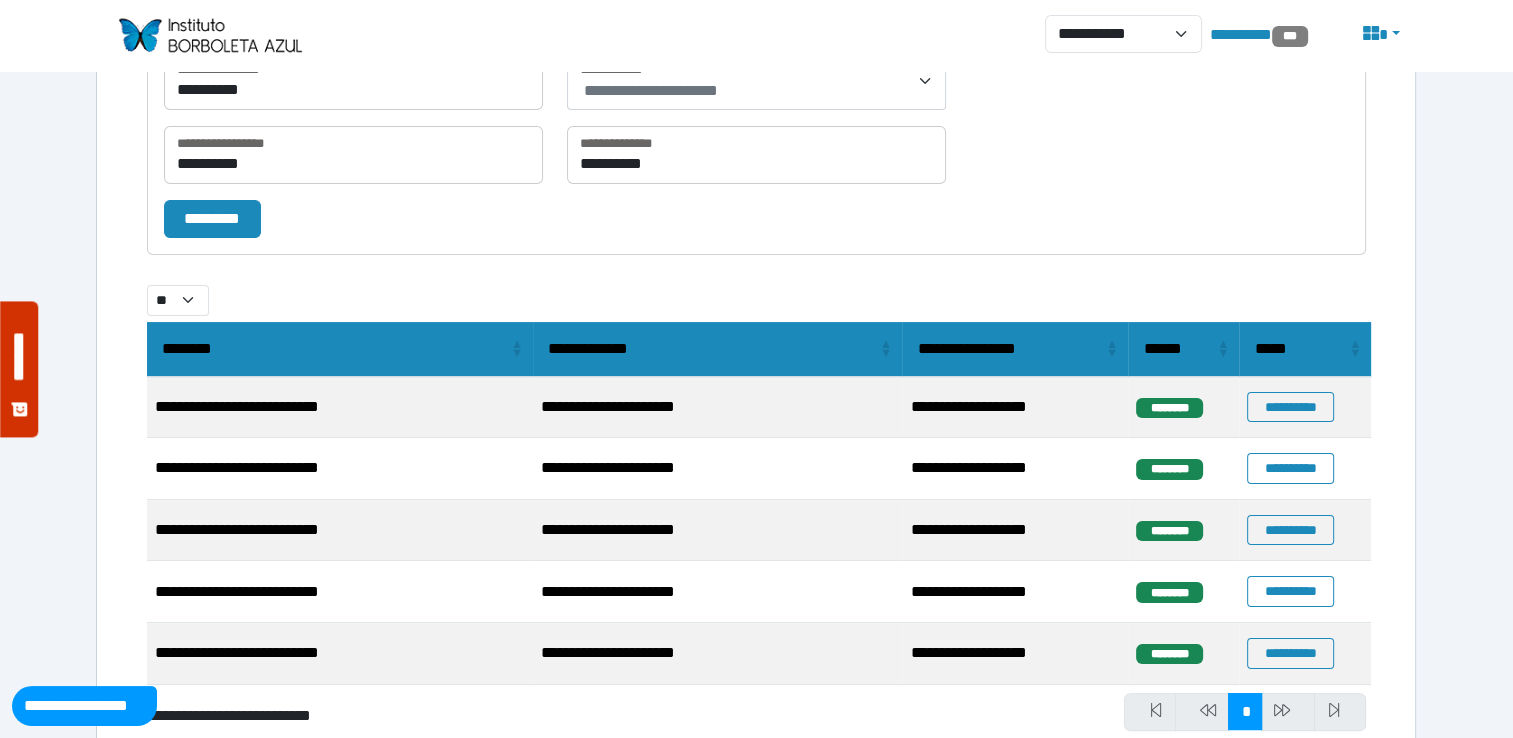 scroll, scrollTop: 237, scrollLeft: 0, axis: vertical 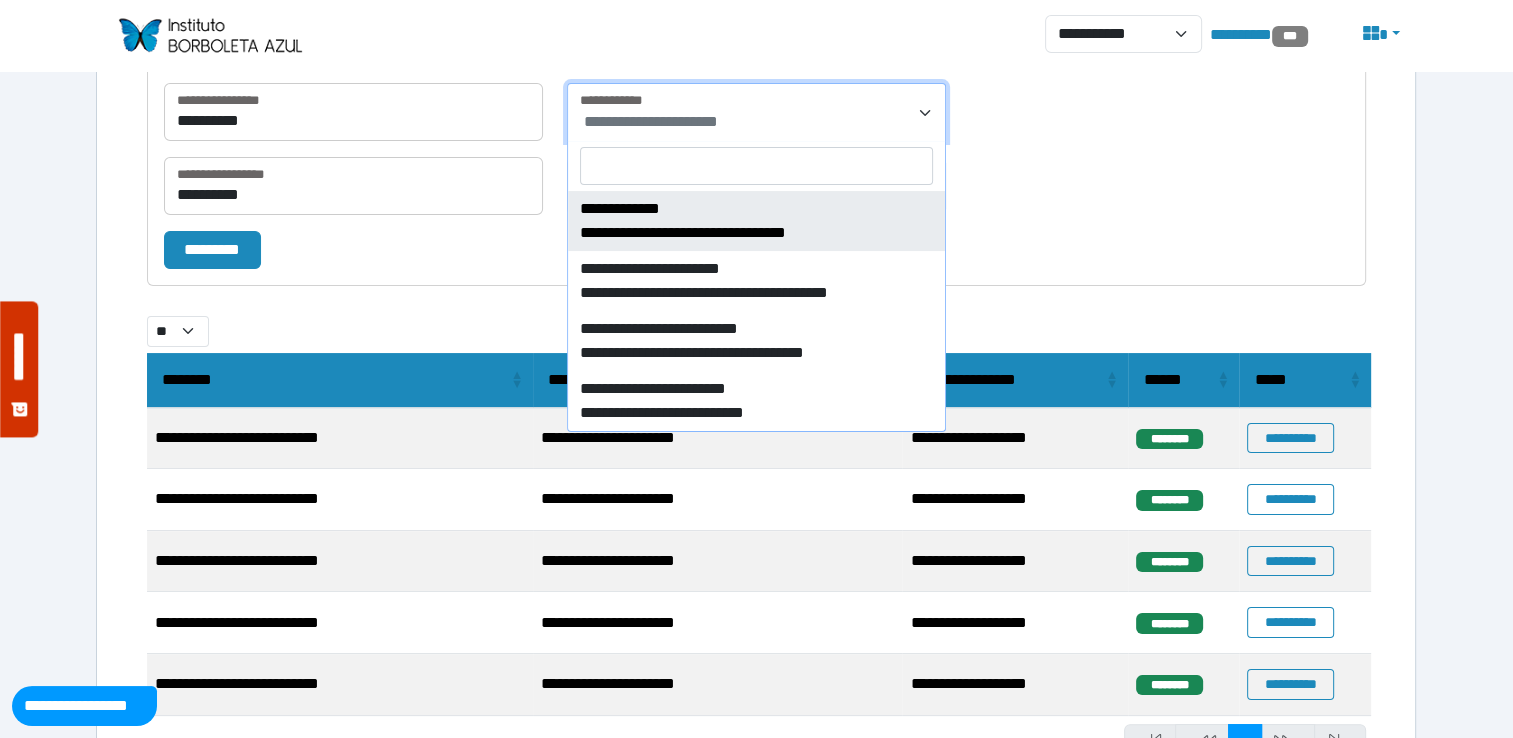 click on "**********" at bounding box center [758, 122] 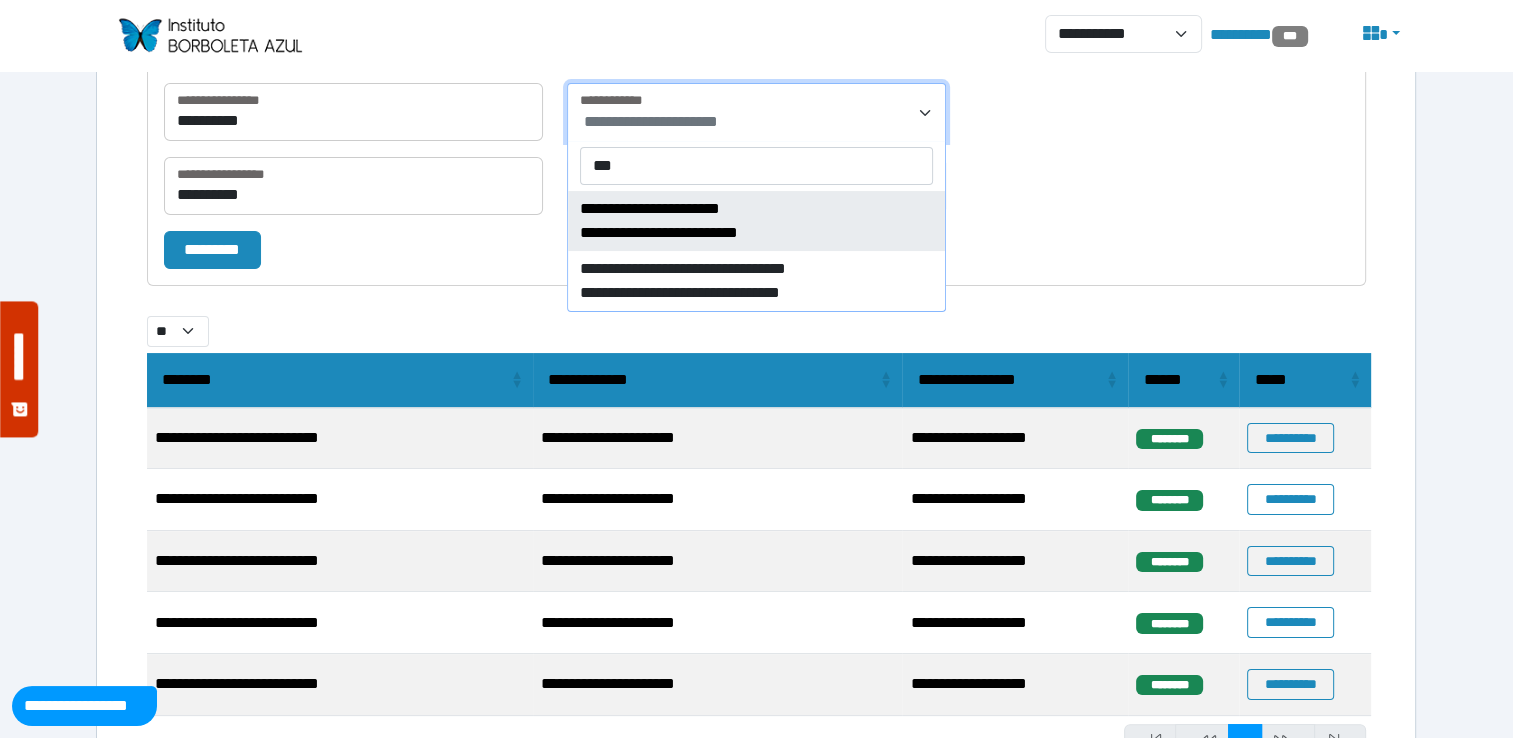 type on "***" 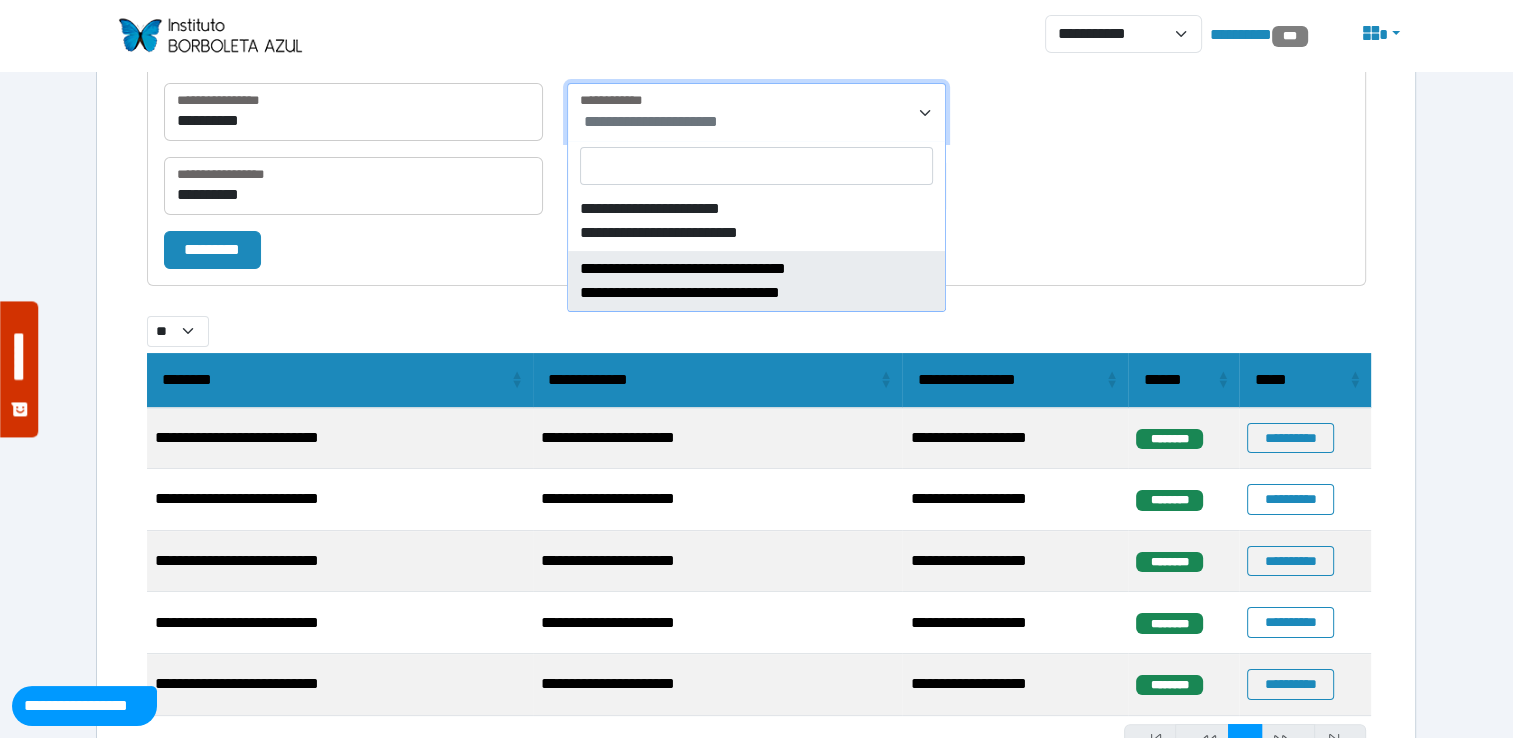 select on "****" 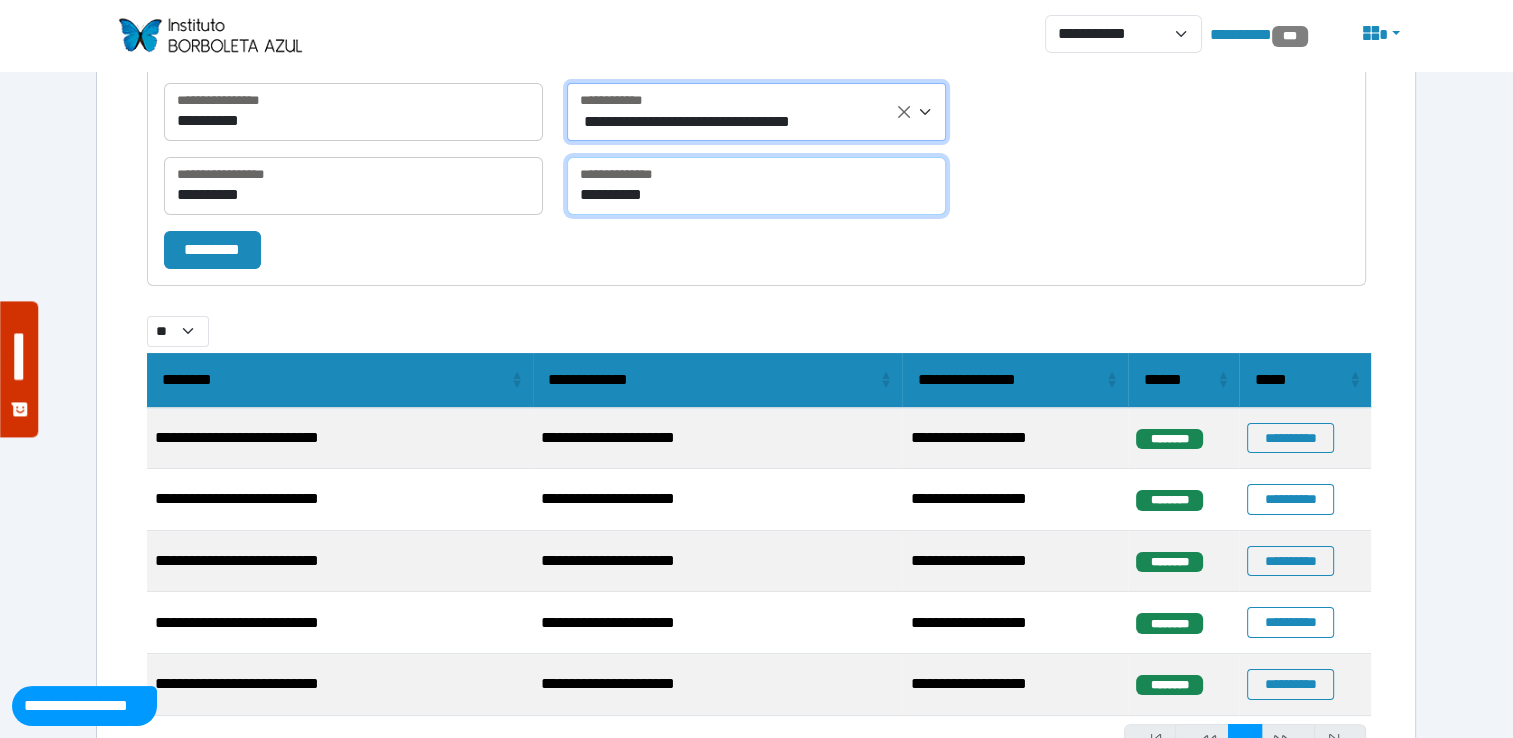click on "**********" at bounding box center [756, 186] 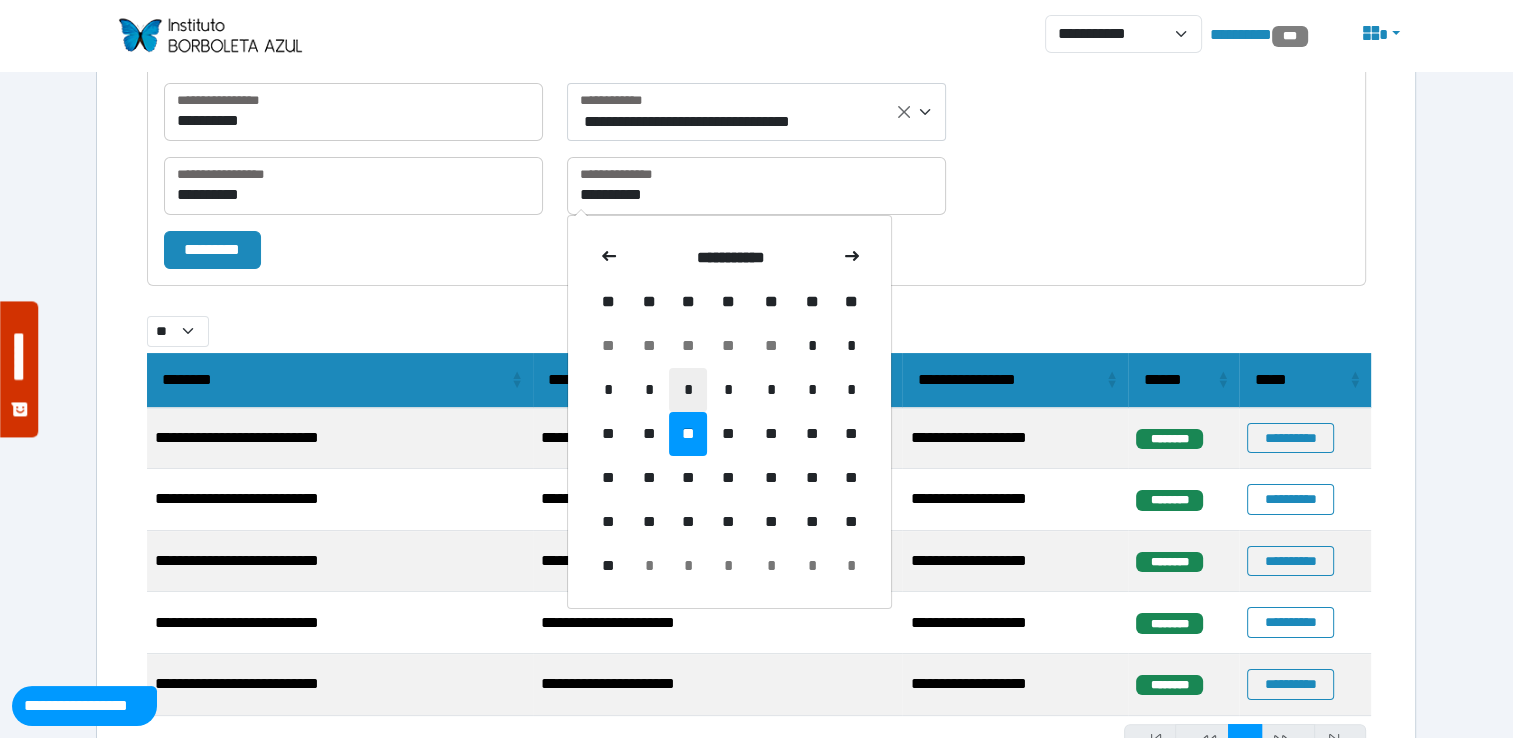 click on "*" at bounding box center [688, 390] 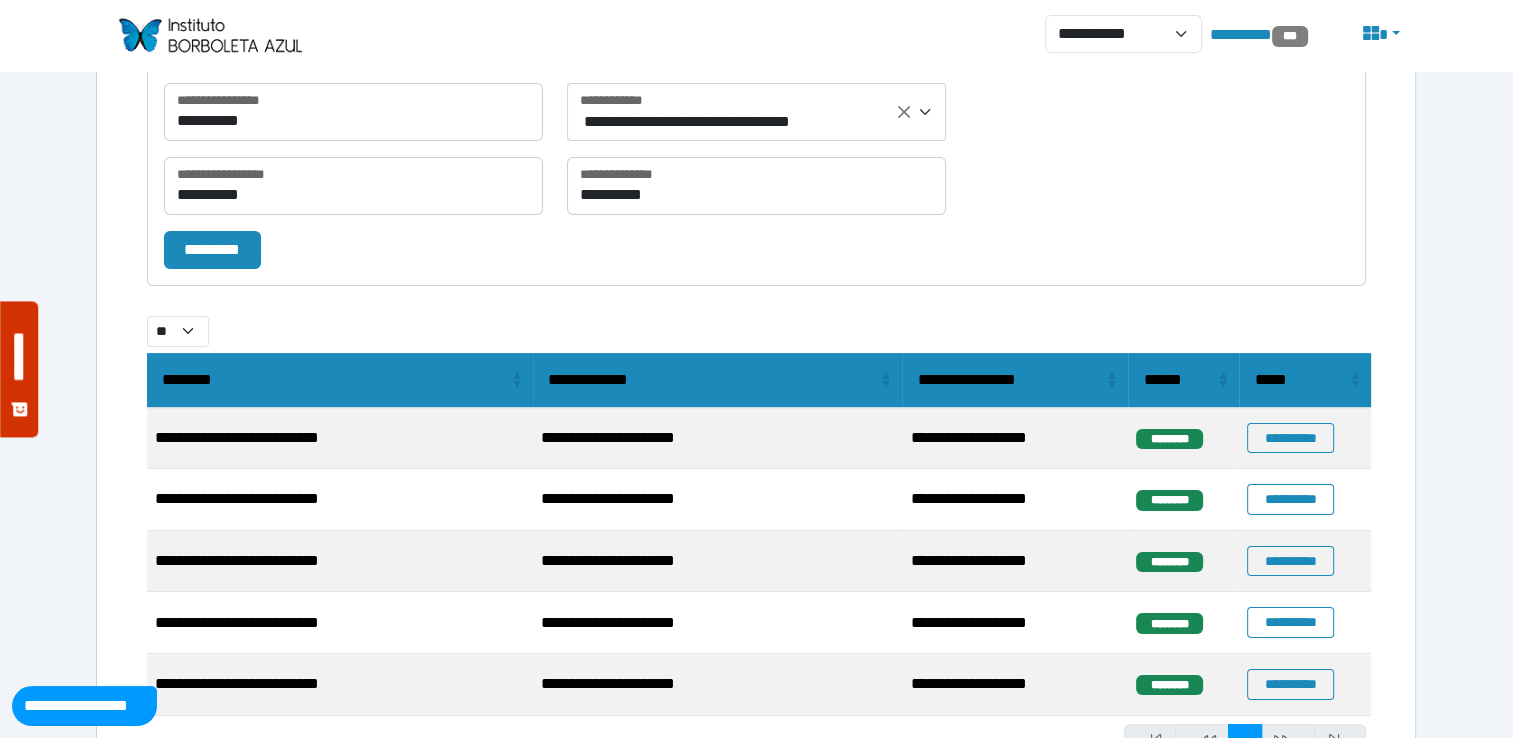 click on "*********" at bounding box center [212, 250] 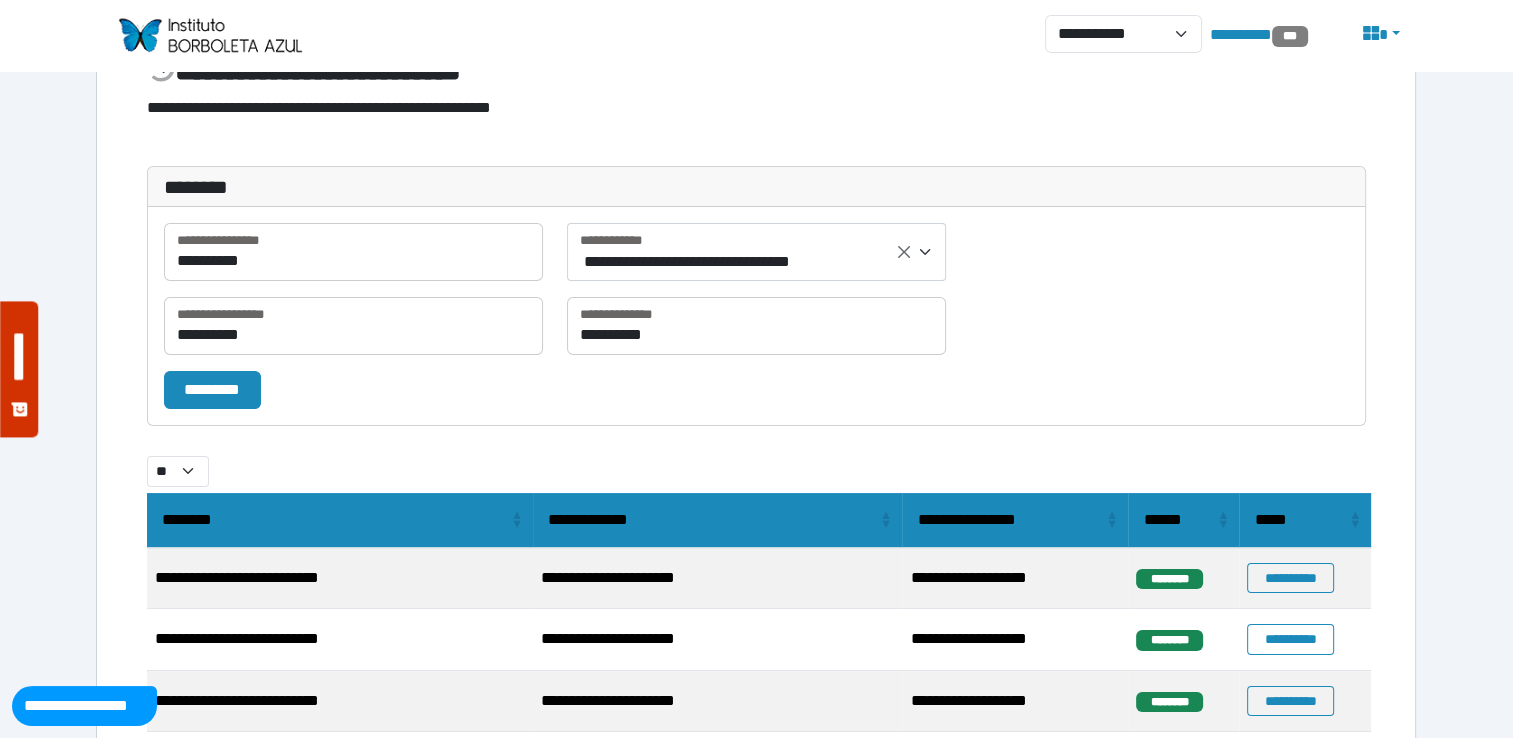 select on "**" 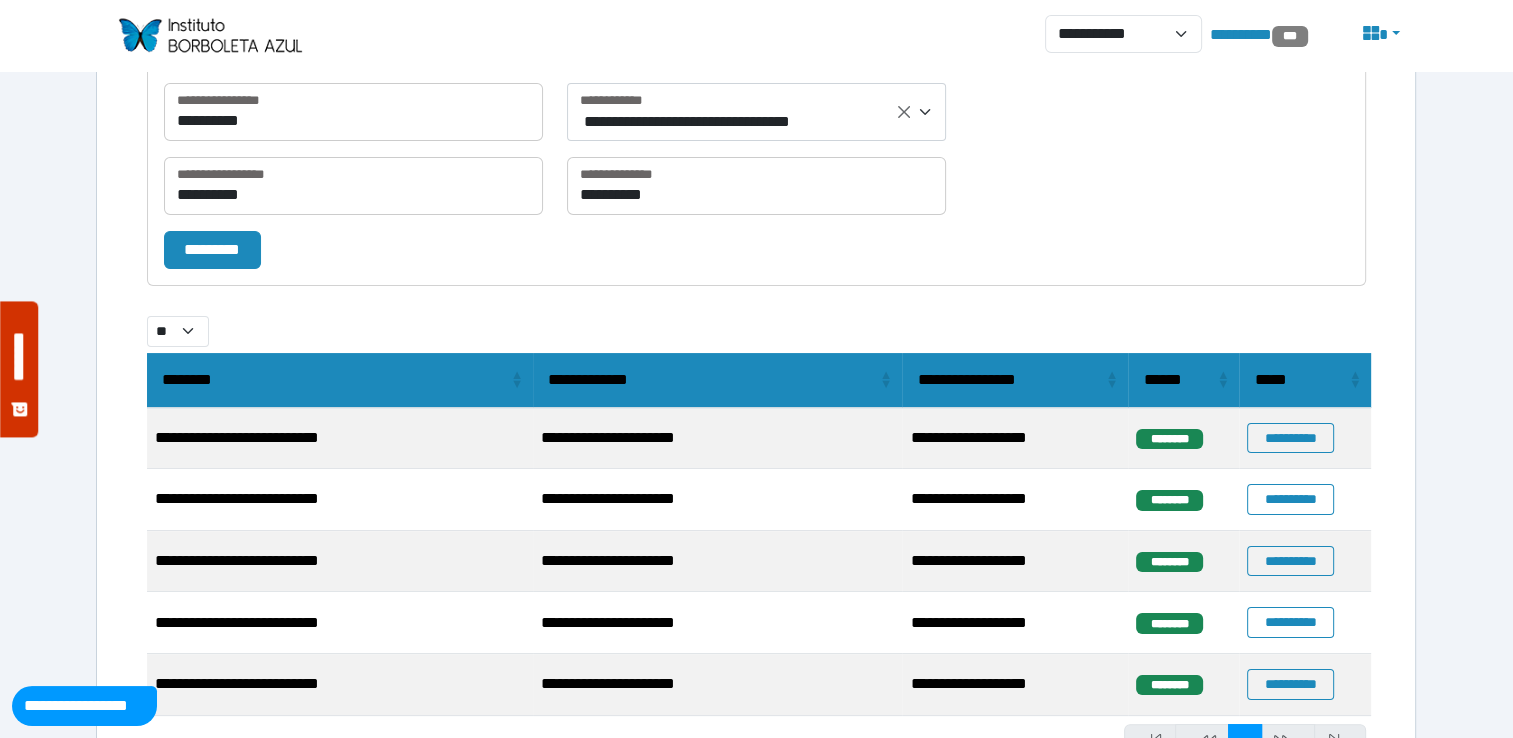 scroll, scrollTop: 347, scrollLeft: 0, axis: vertical 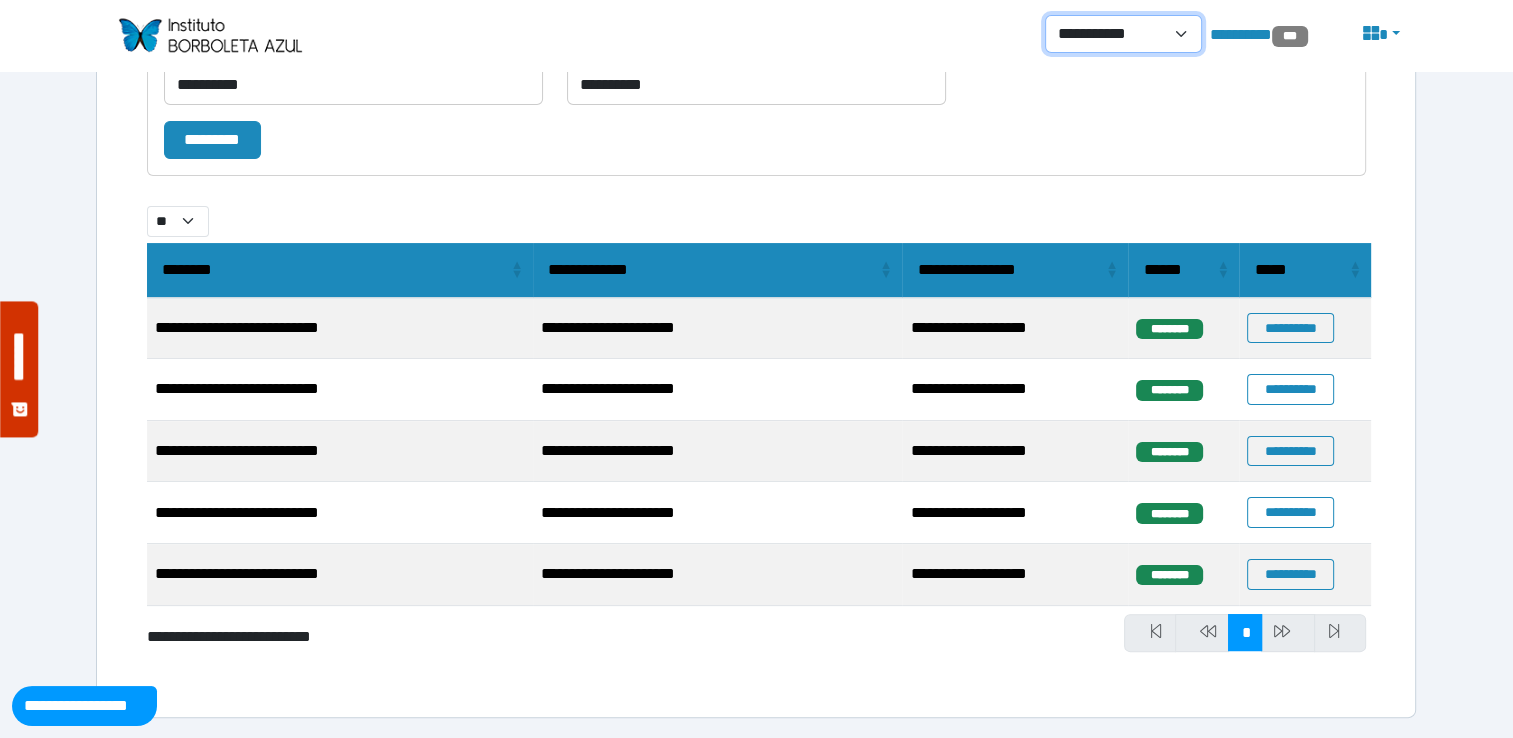 click on "**********" at bounding box center (1123, 34) 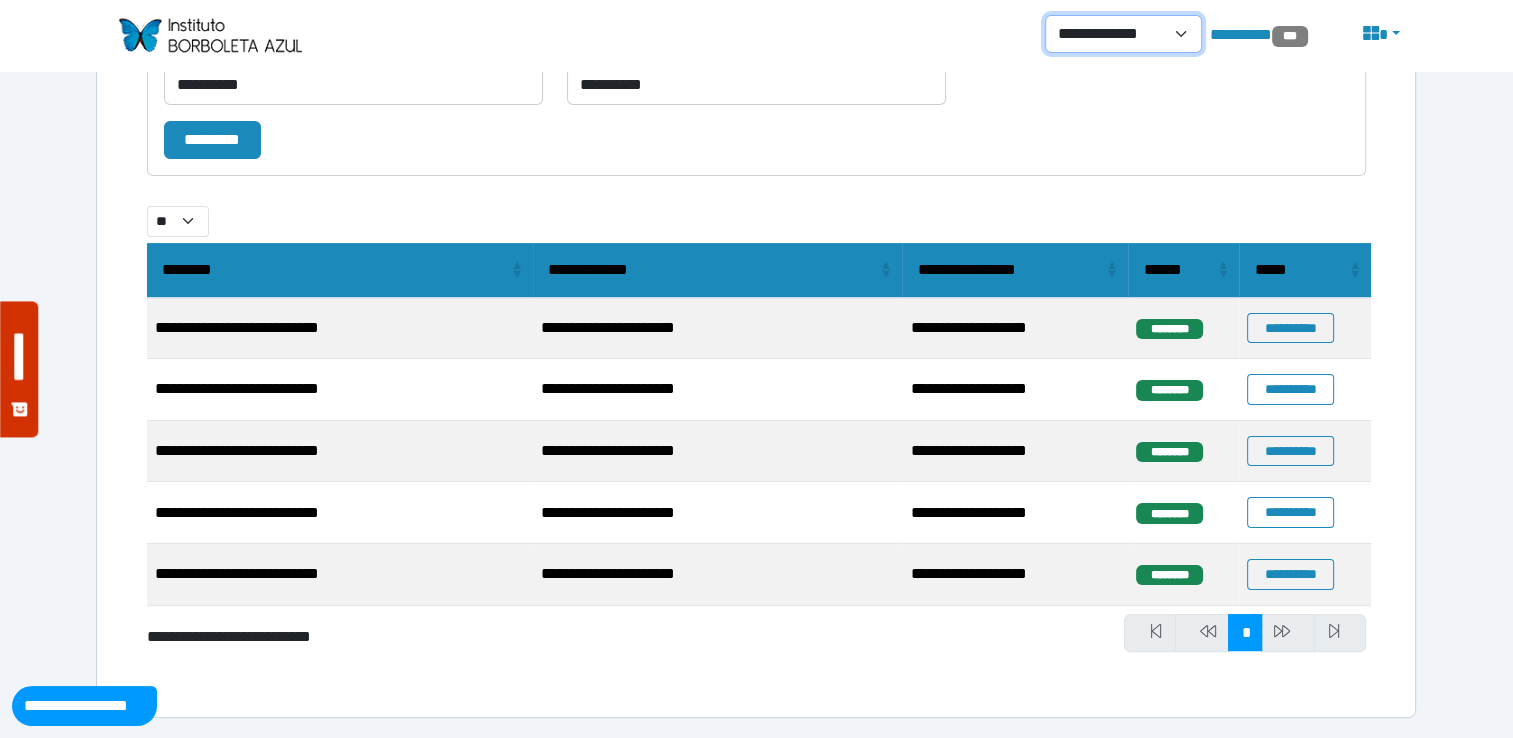 click on "**********" at bounding box center (1123, 34) 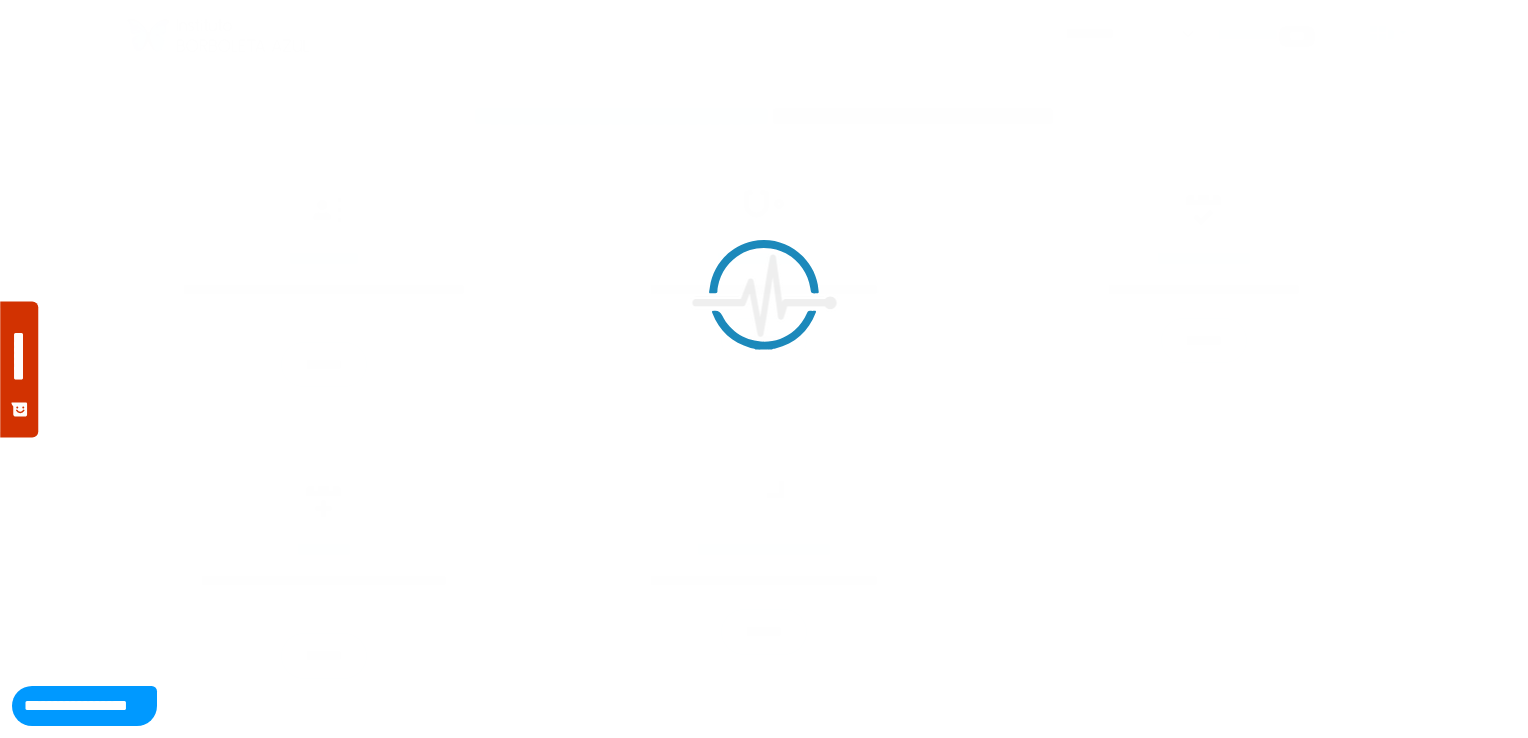 scroll, scrollTop: 0, scrollLeft: 0, axis: both 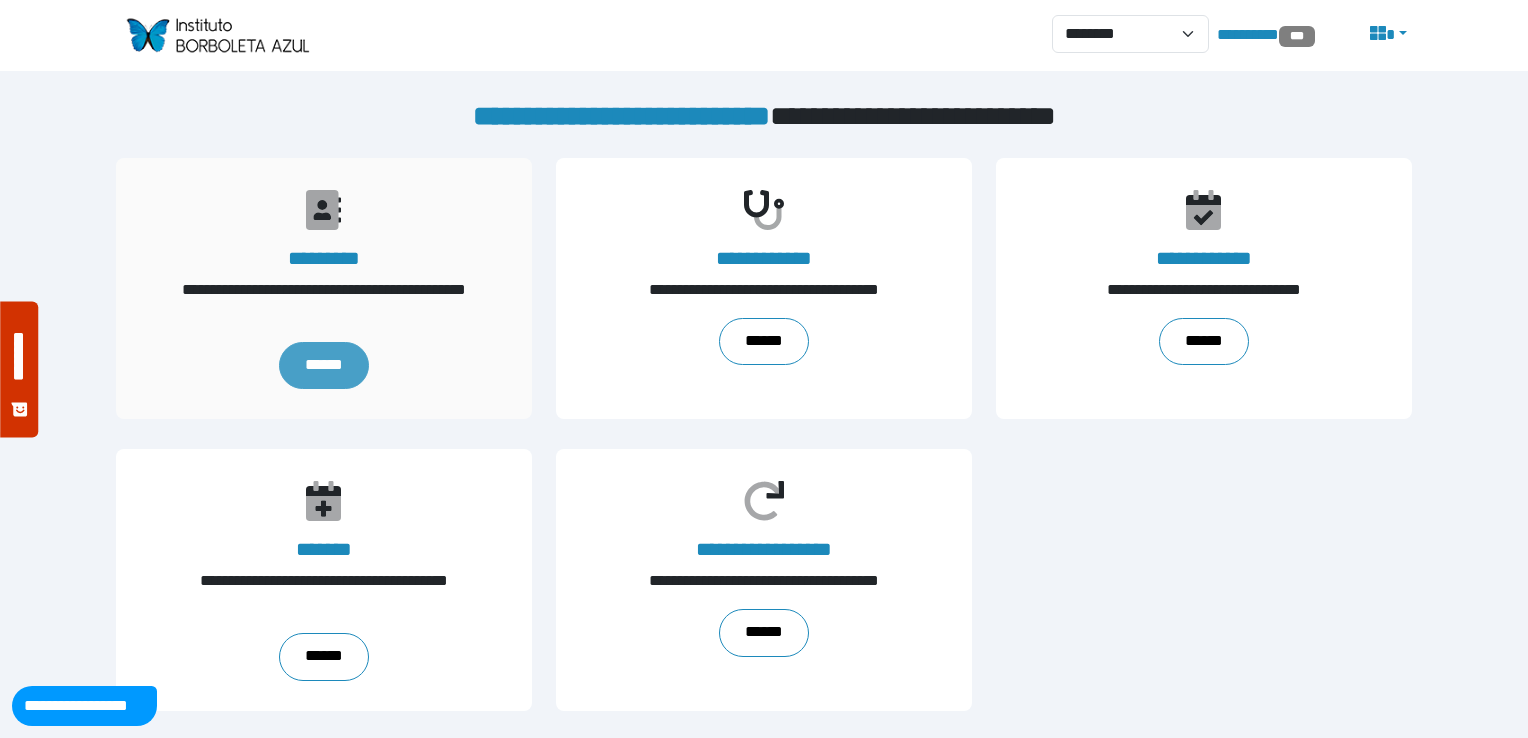 click on "******" at bounding box center [324, 366] 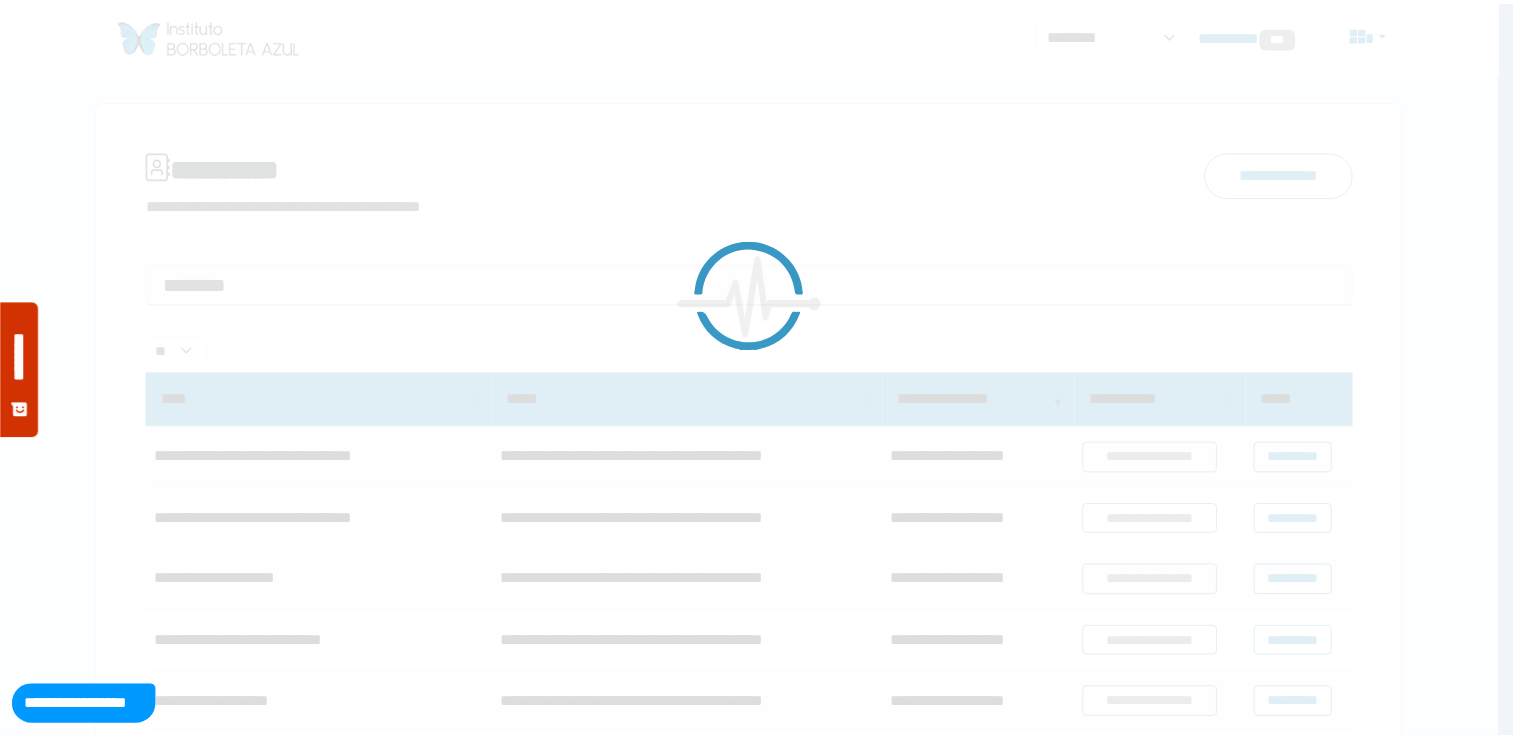 scroll, scrollTop: 0, scrollLeft: 0, axis: both 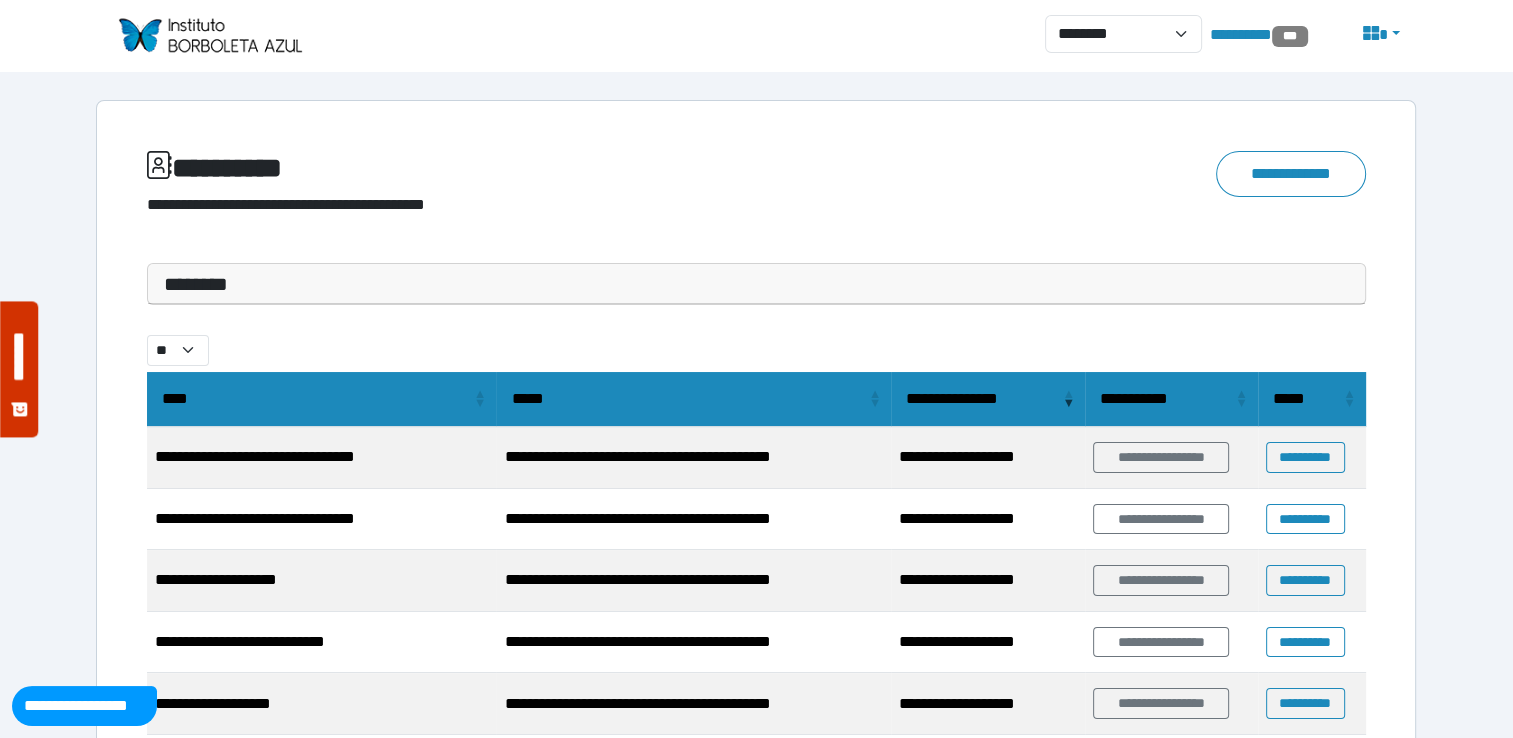 click on "********" at bounding box center (756, 284) 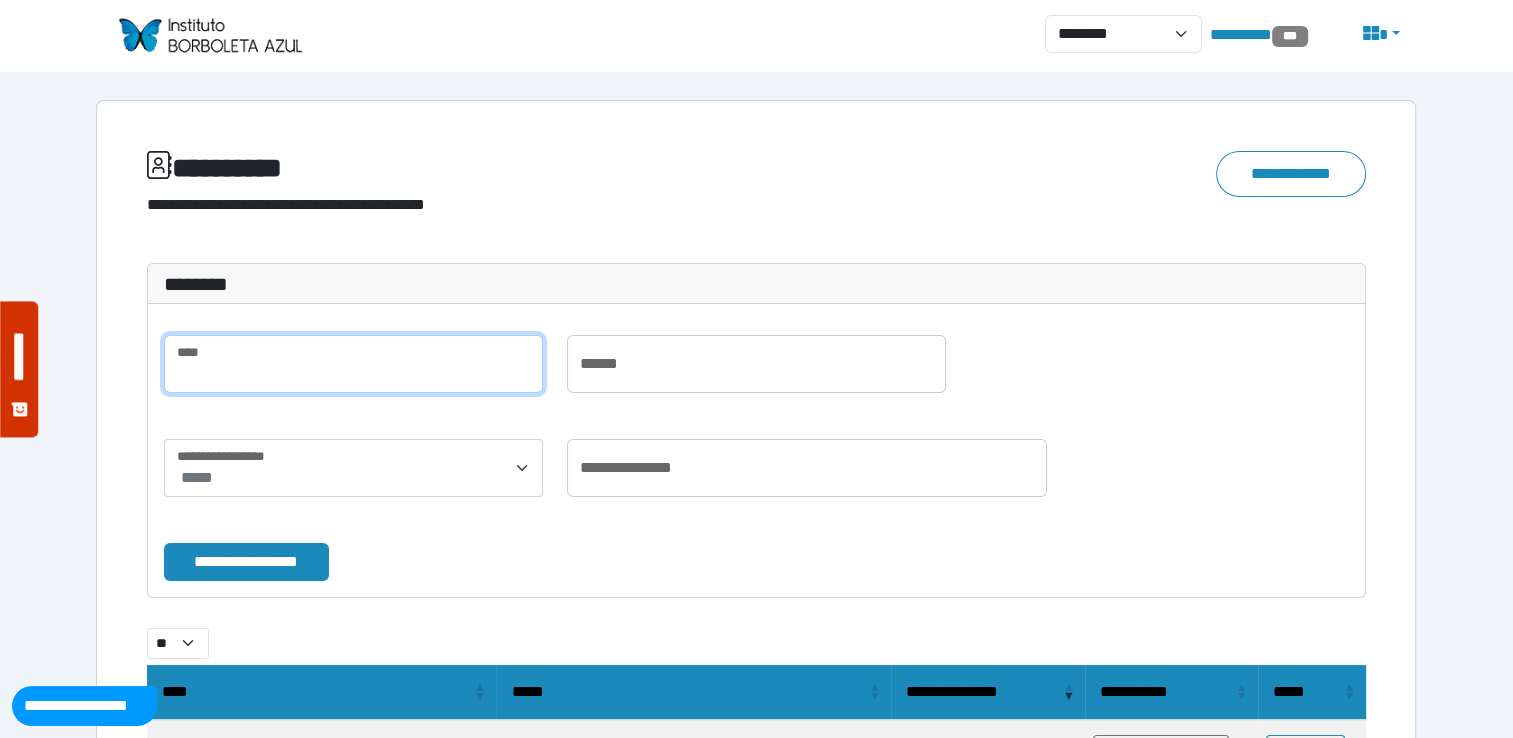 click at bounding box center [353, 364] 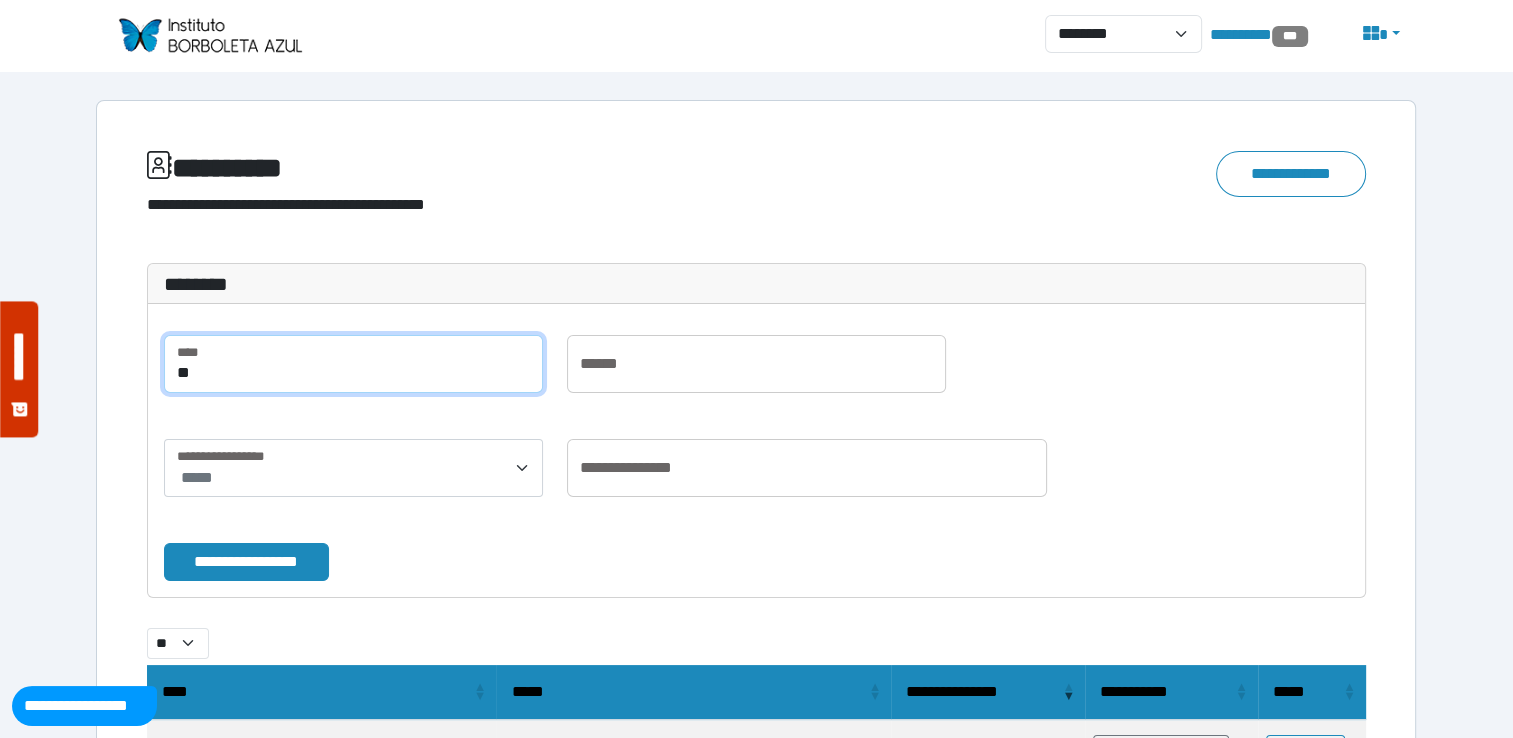 type on "*" 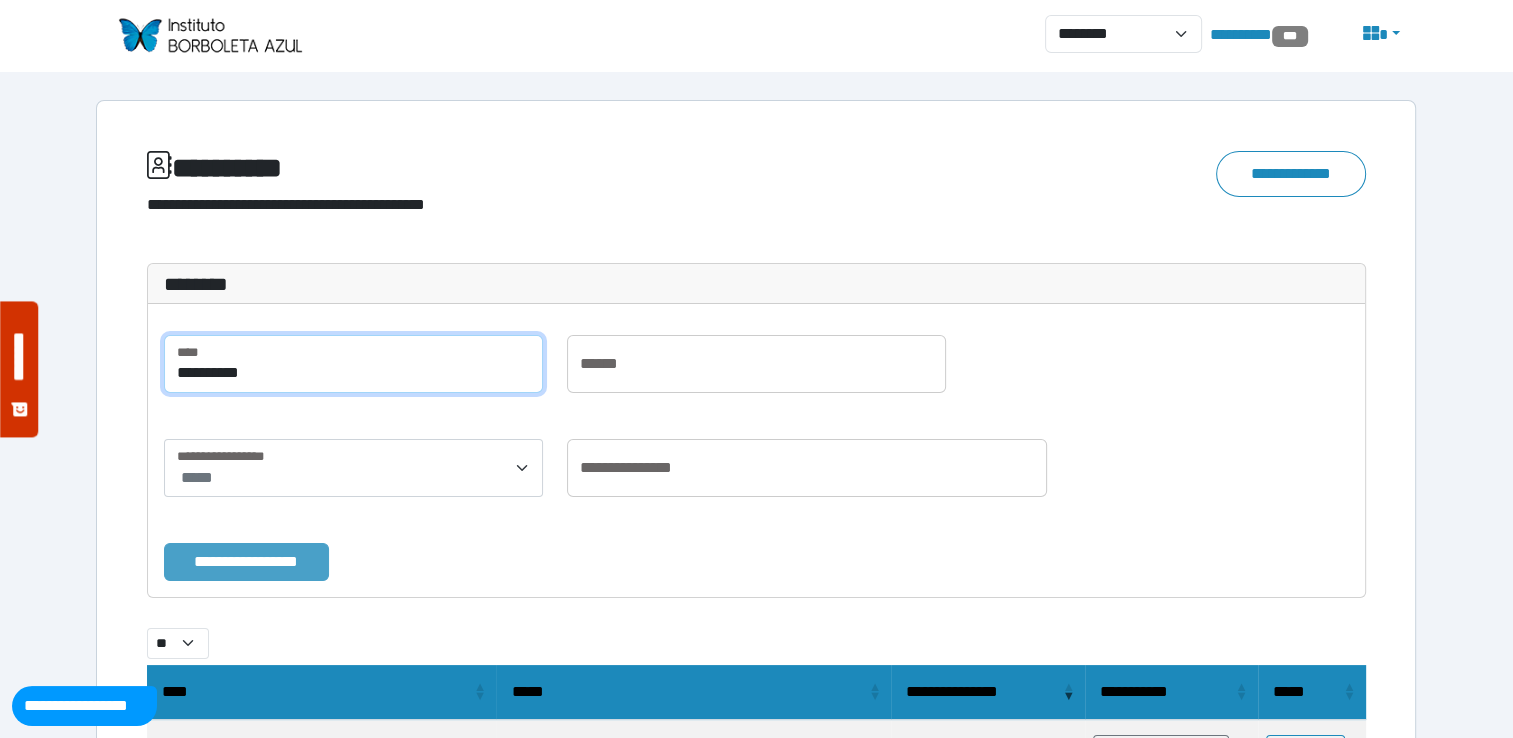type on "**********" 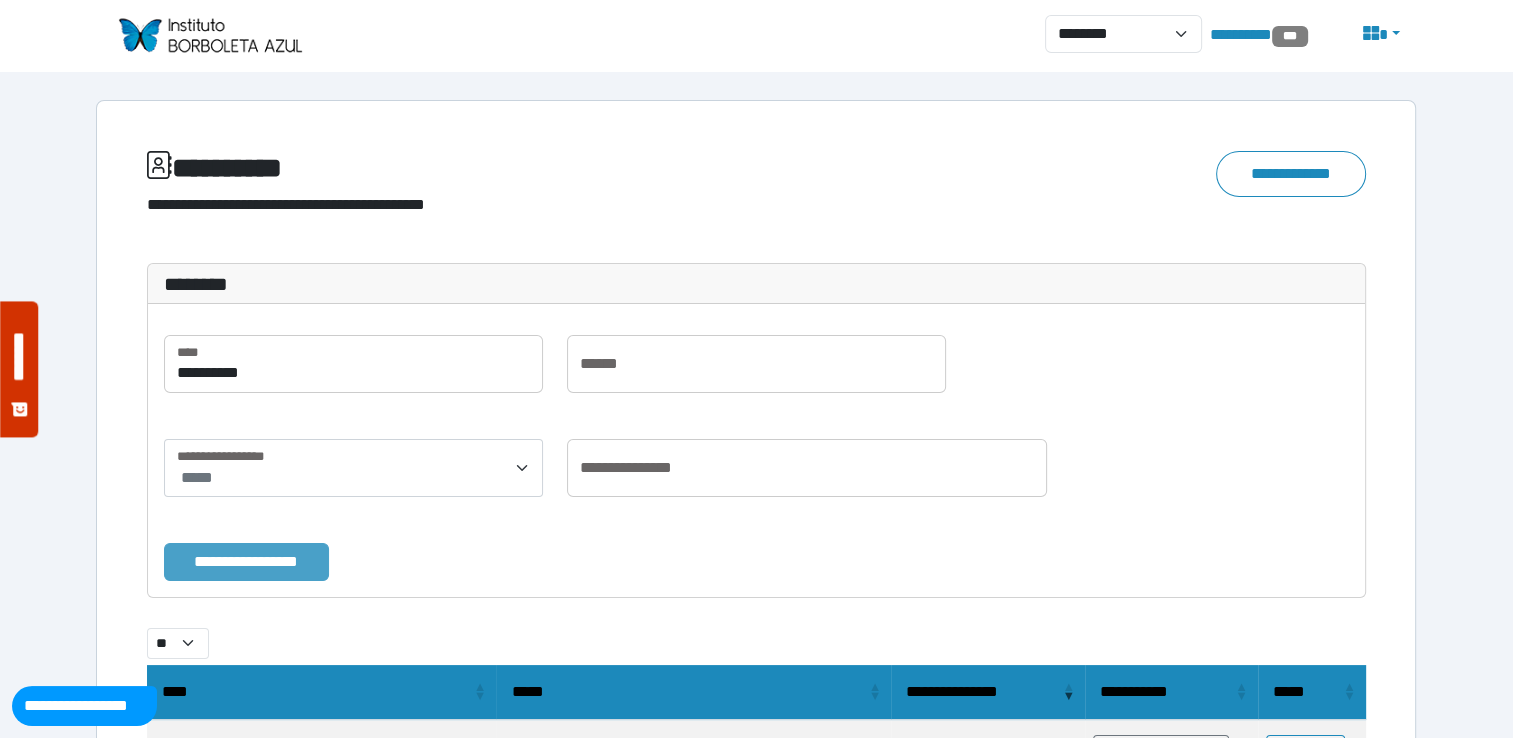 click on "**********" at bounding box center [246, 562] 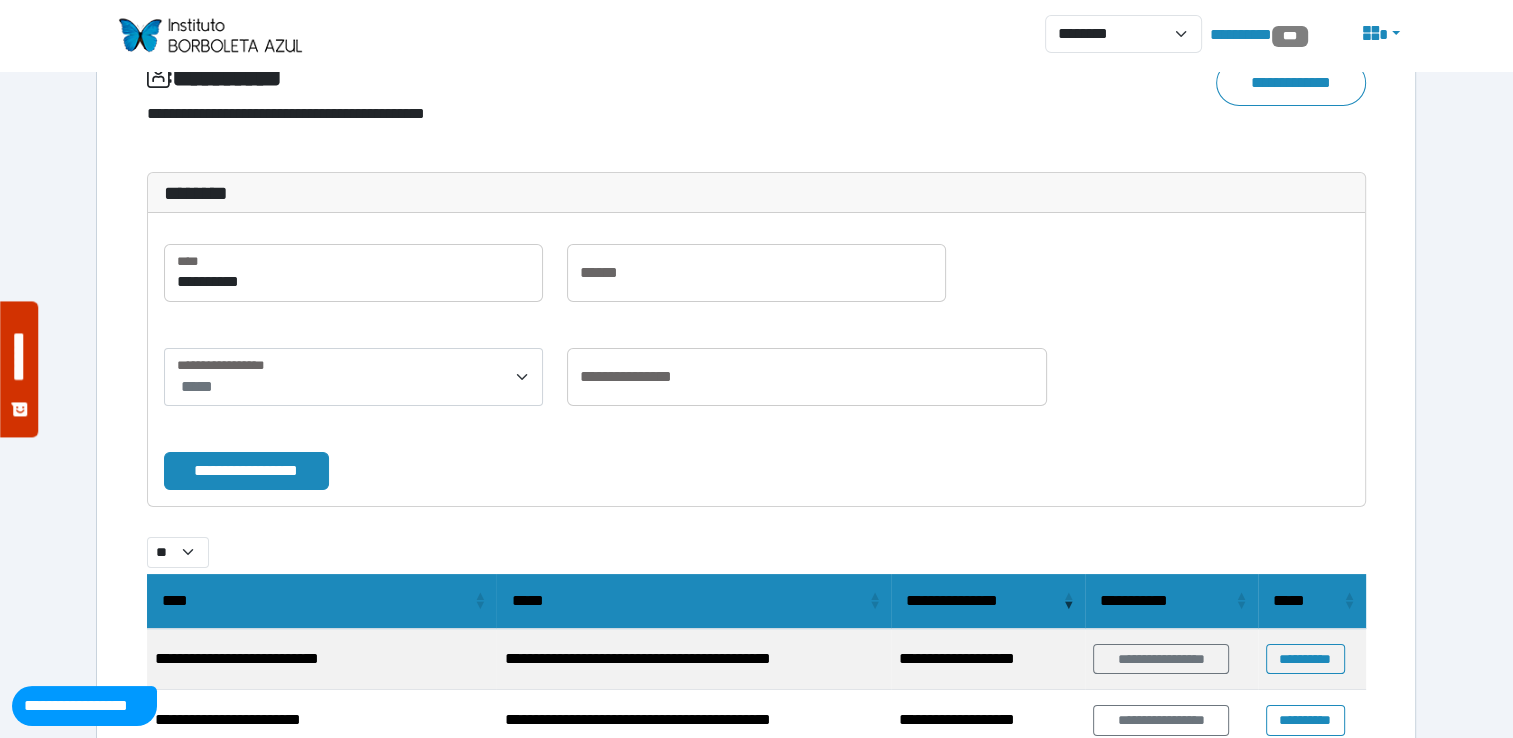 scroll, scrollTop: 221, scrollLeft: 0, axis: vertical 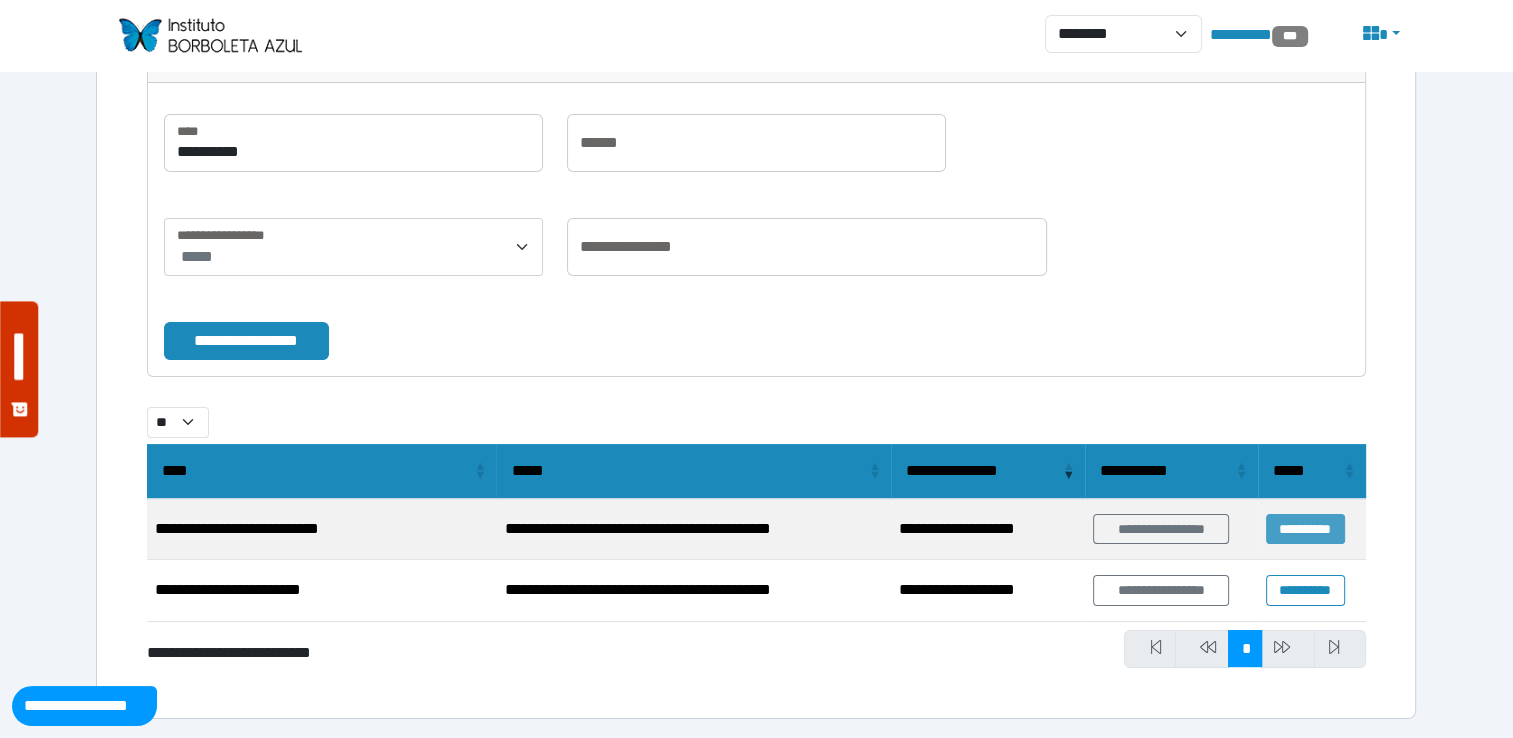 click on "**********" at bounding box center [1305, 529] 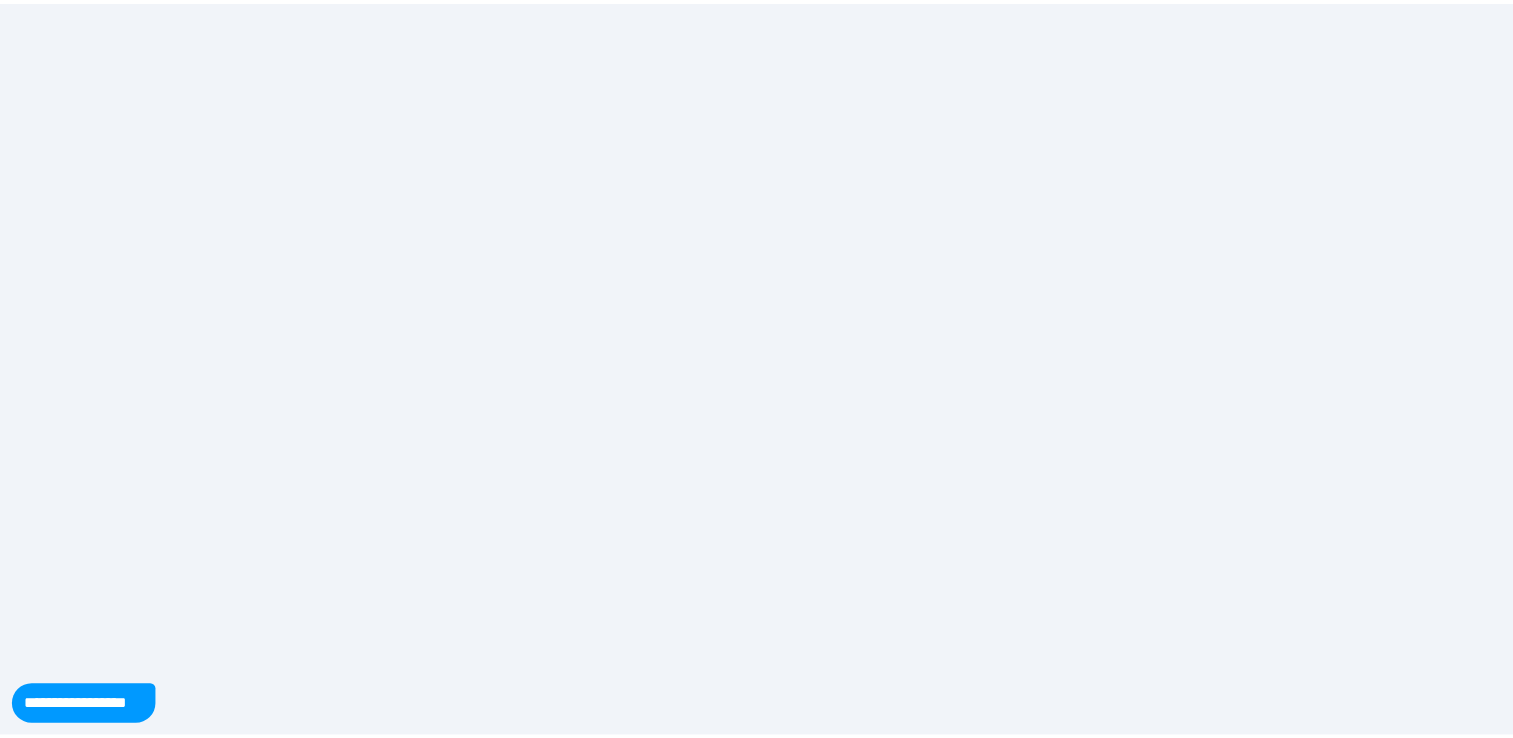 scroll, scrollTop: 0, scrollLeft: 0, axis: both 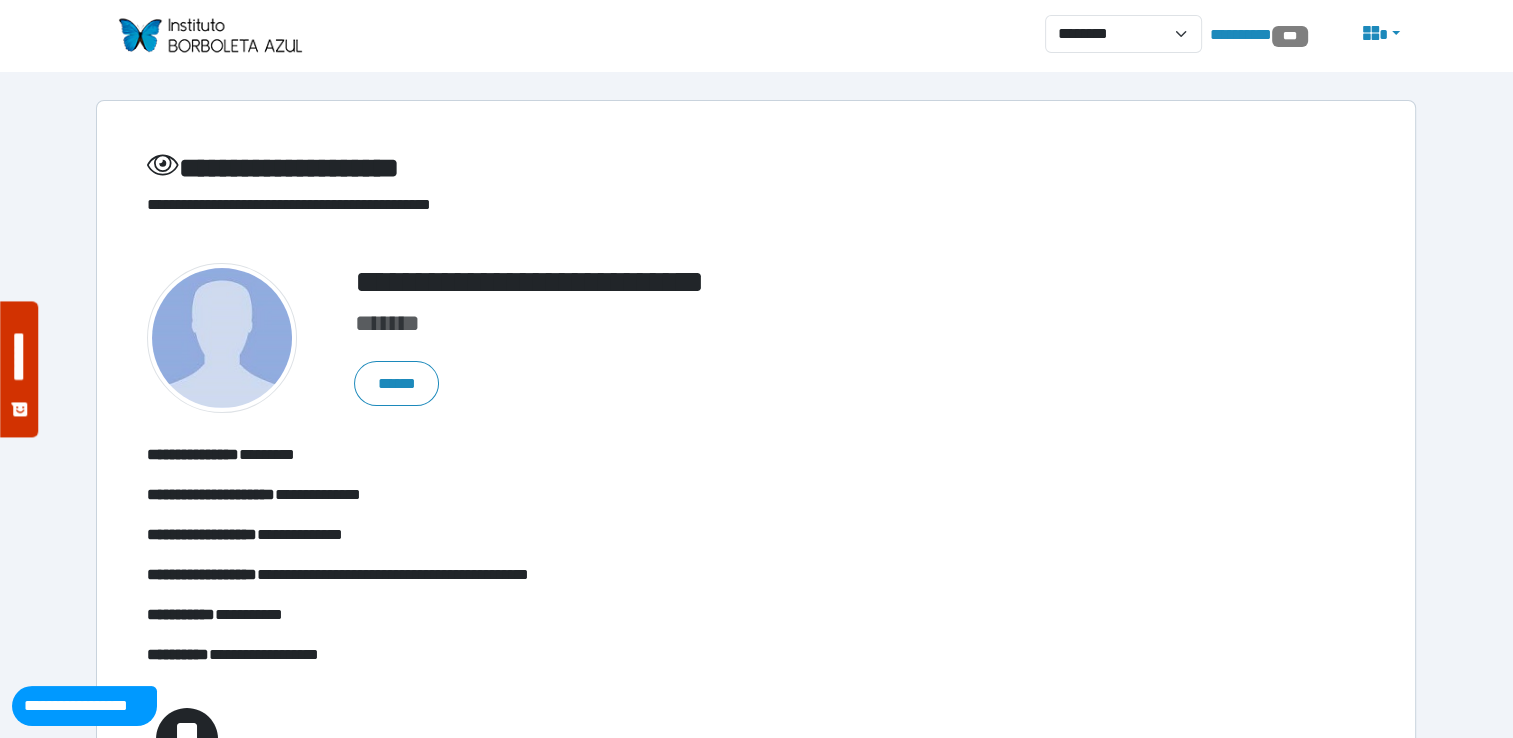 click at bounding box center (209, 35) 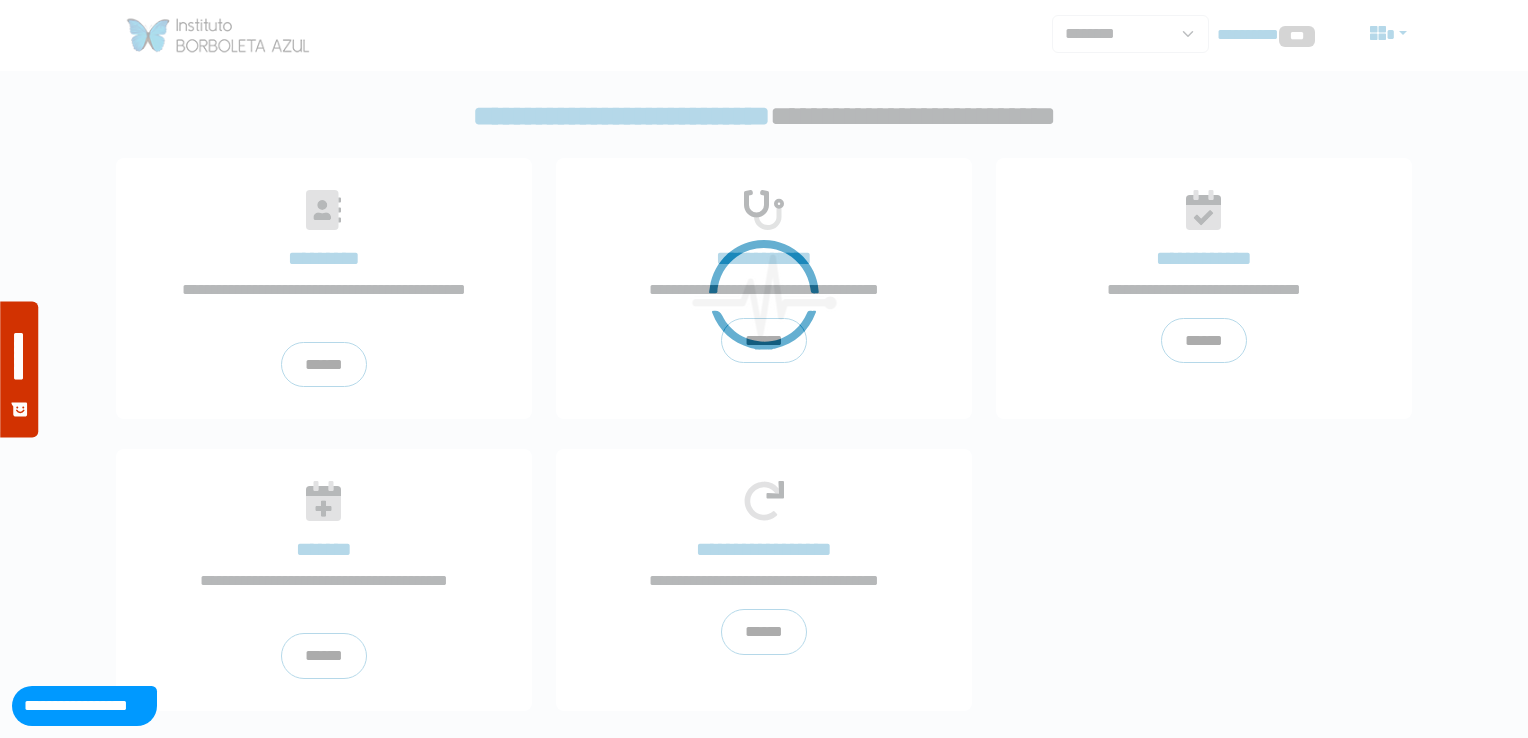 scroll, scrollTop: 0, scrollLeft: 0, axis: both 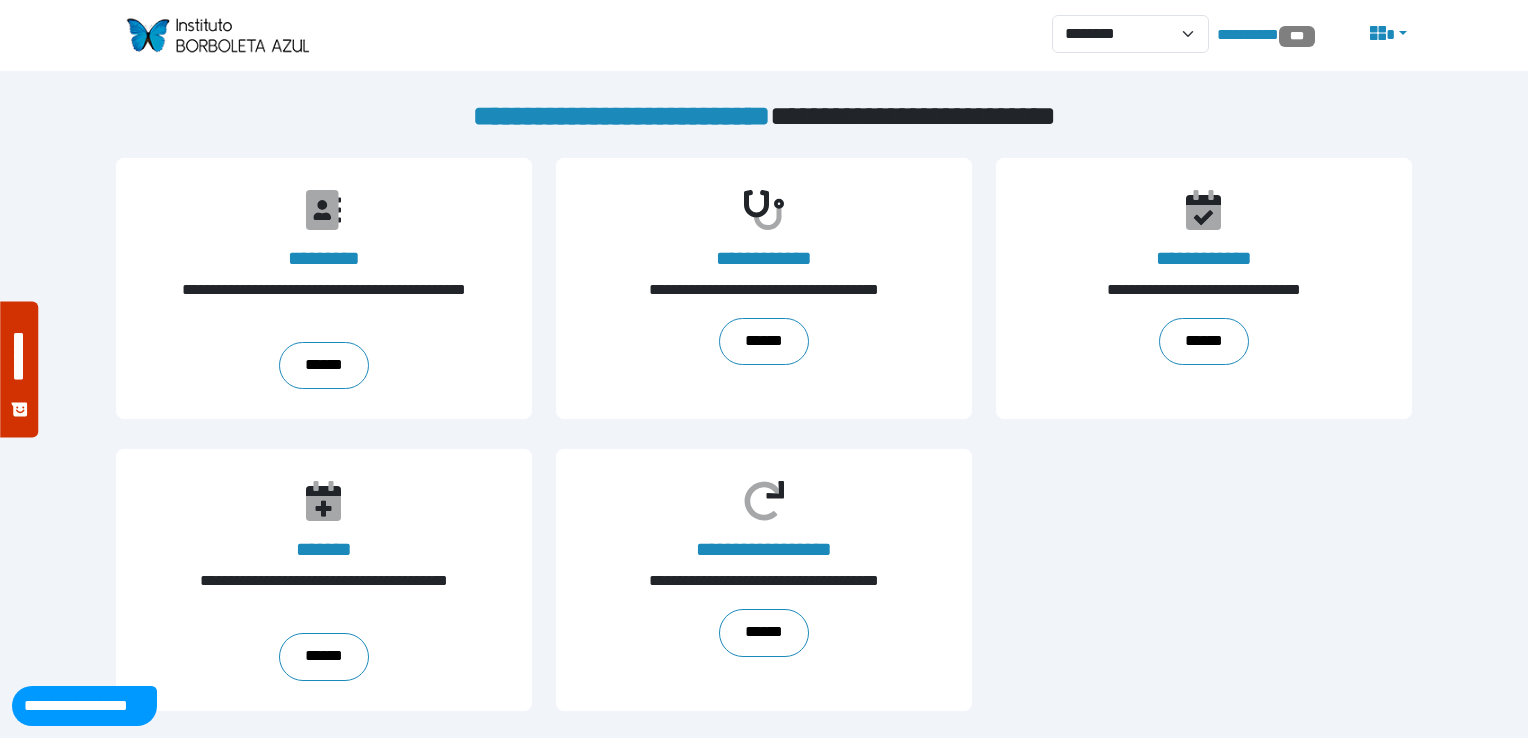 drag, startPoint x: 1099, startPoint y: 10, endPoint x: 1139, endPoint y: 37, distance: 48.259712 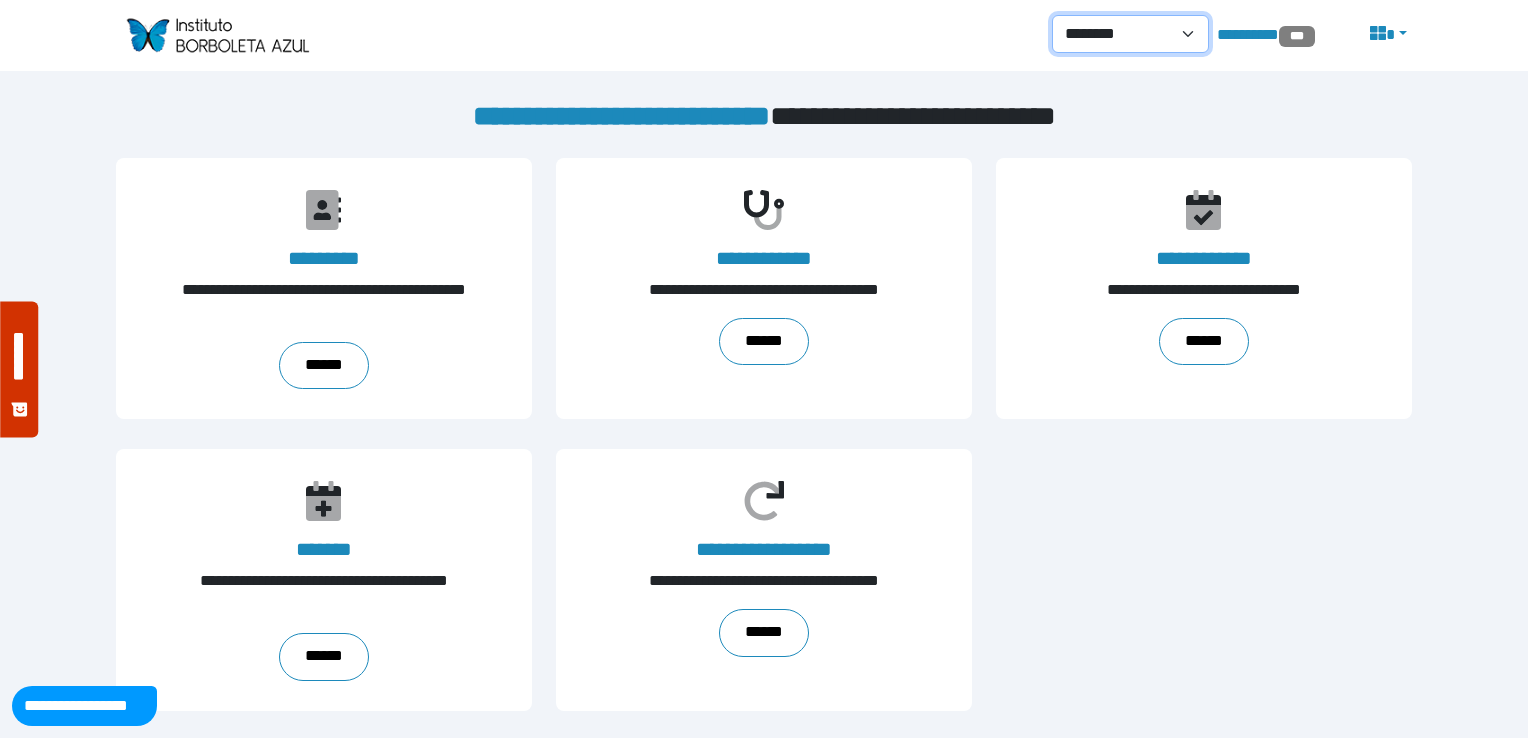 click on "**********" at bounding box center (1130, 34) 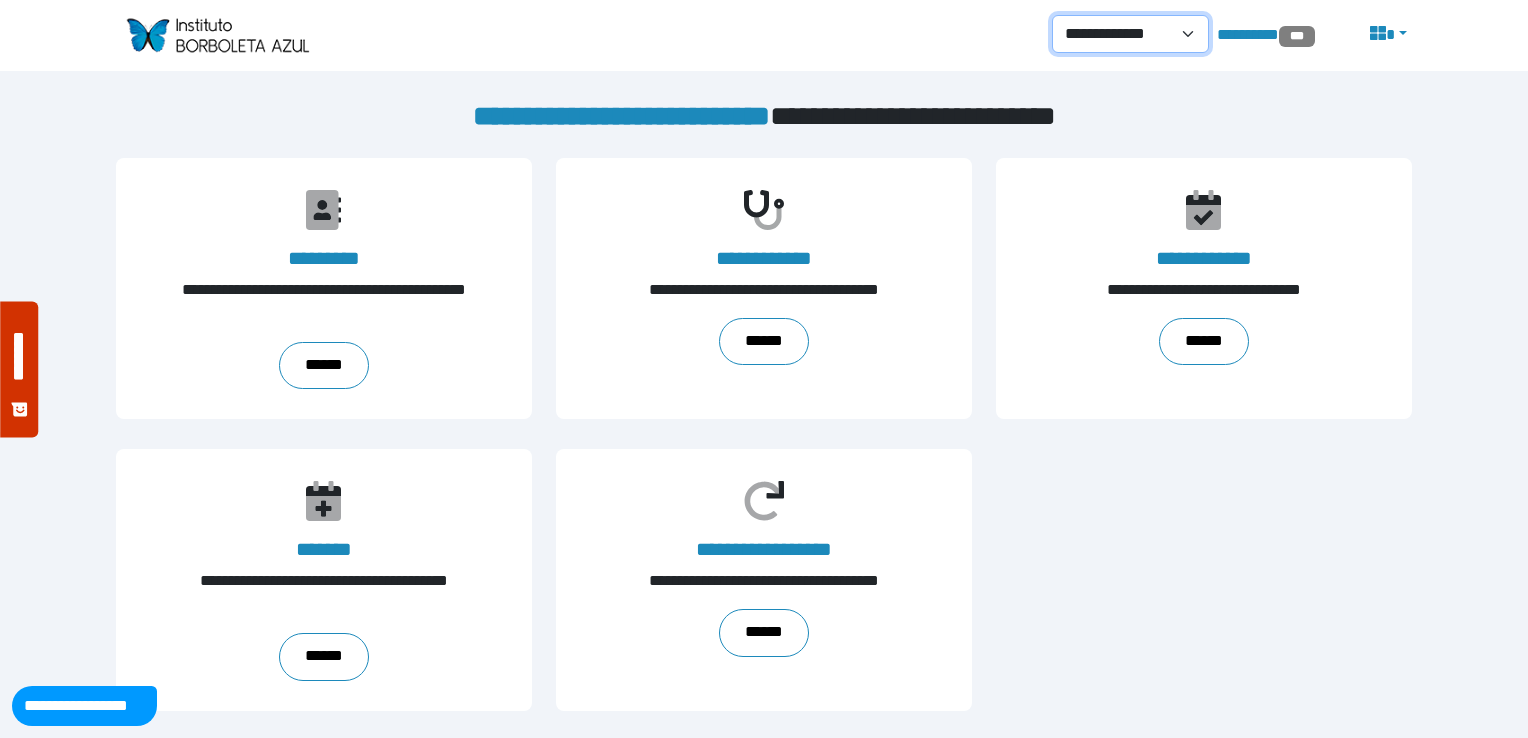 click on "**********" at bounding box center [1130, 34] 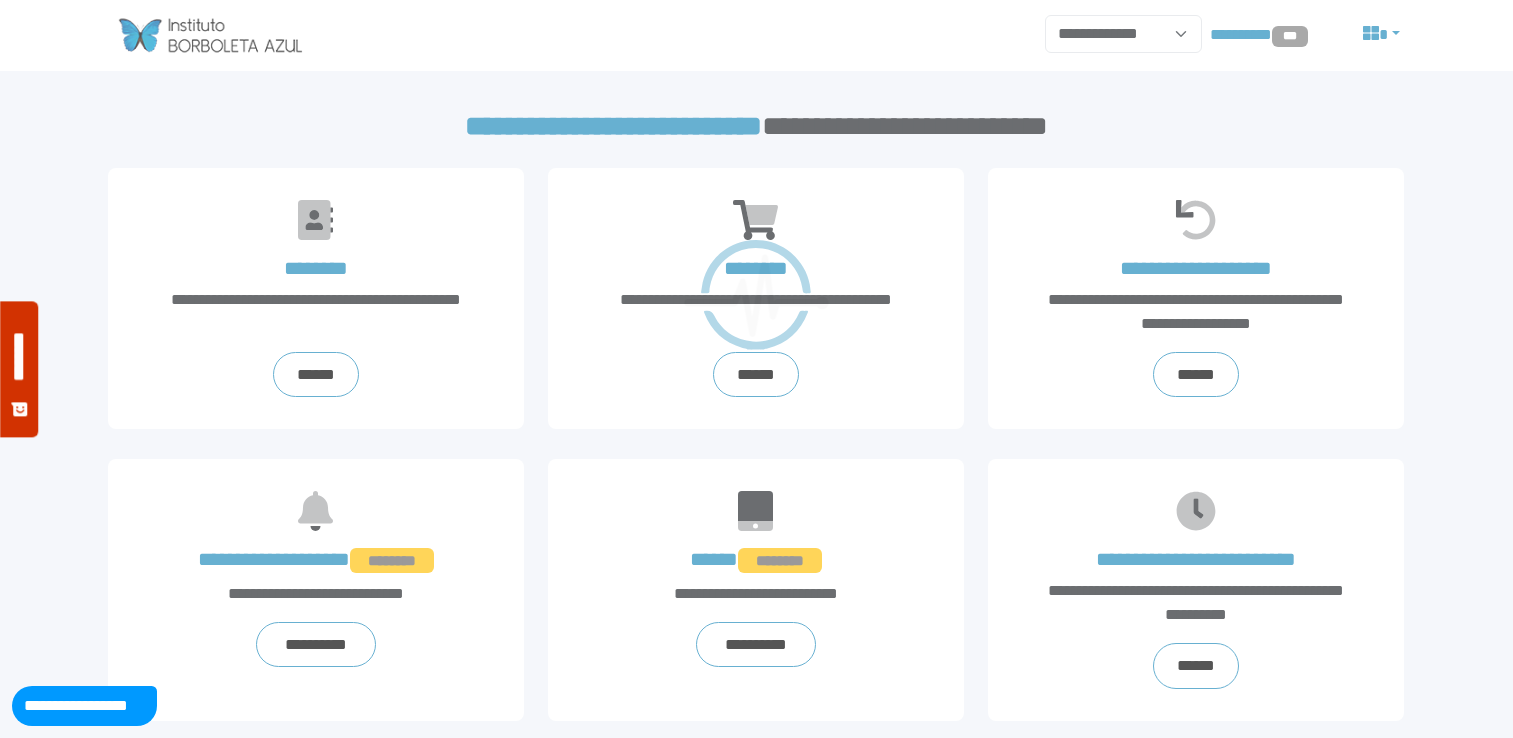 scroll, scrollTop: 0, scrollLeft: 0, axis: both 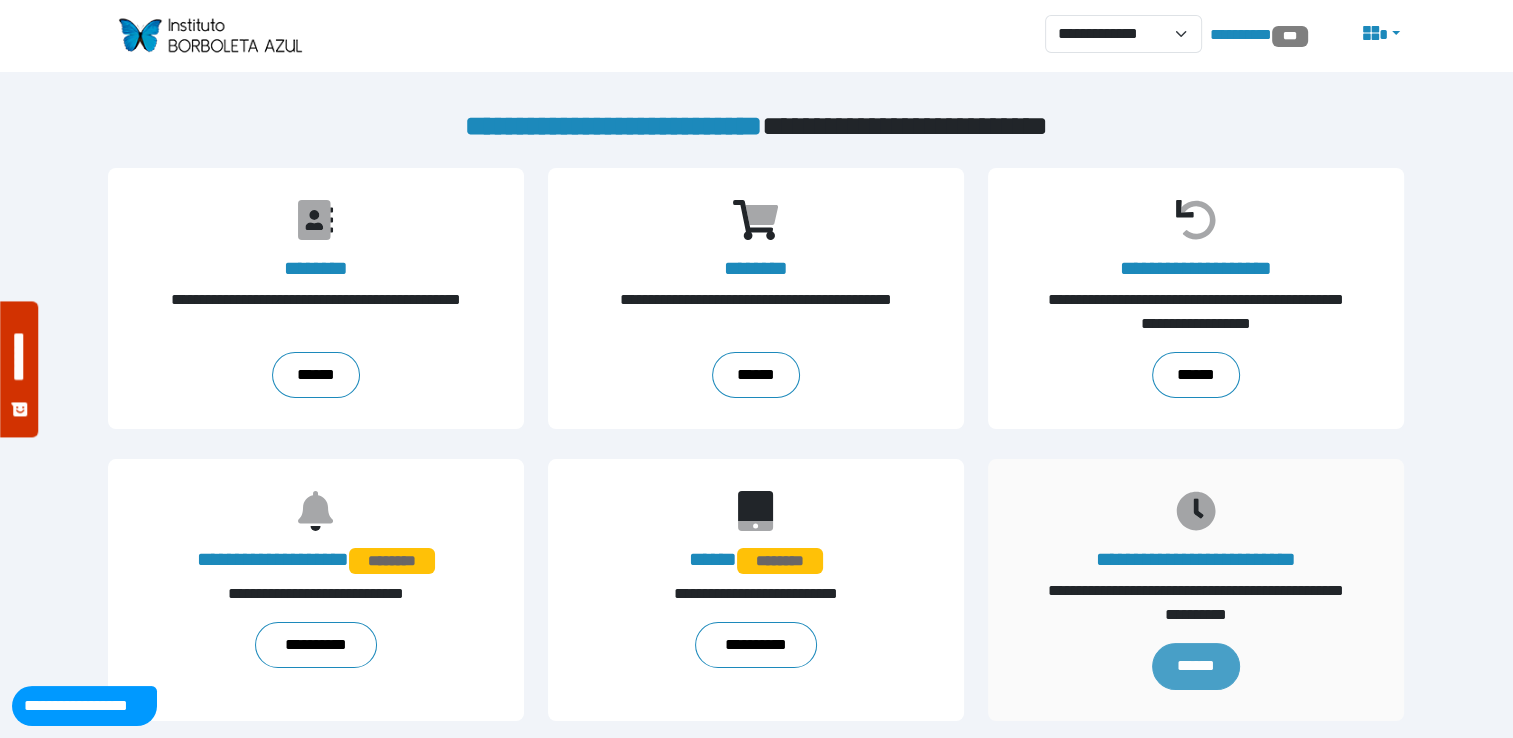 click on "******" at bounding box center (1196, 666) 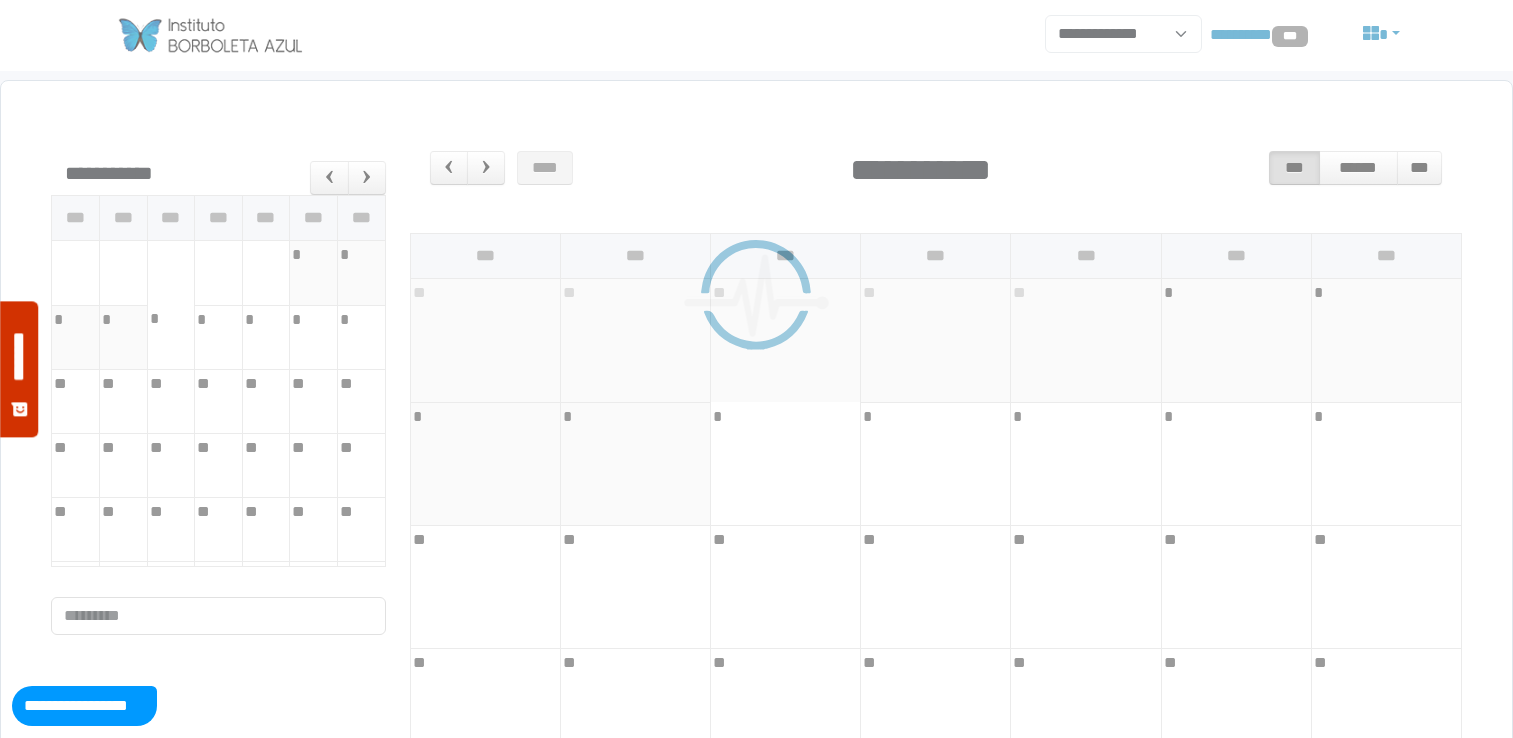 scroll, scrollTop: 0, scrollLeft: 0, axis: both 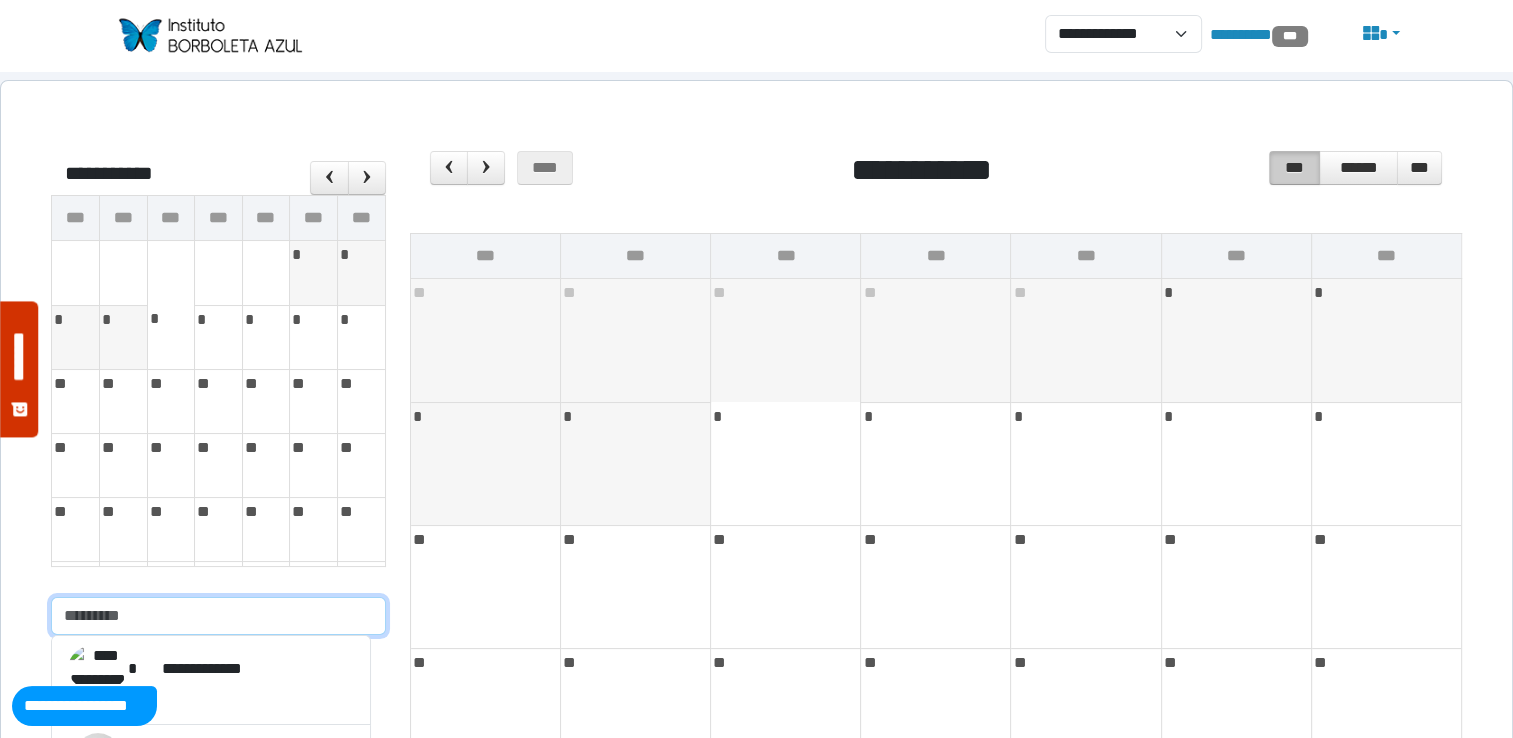 click at bounding box center (218, 616) 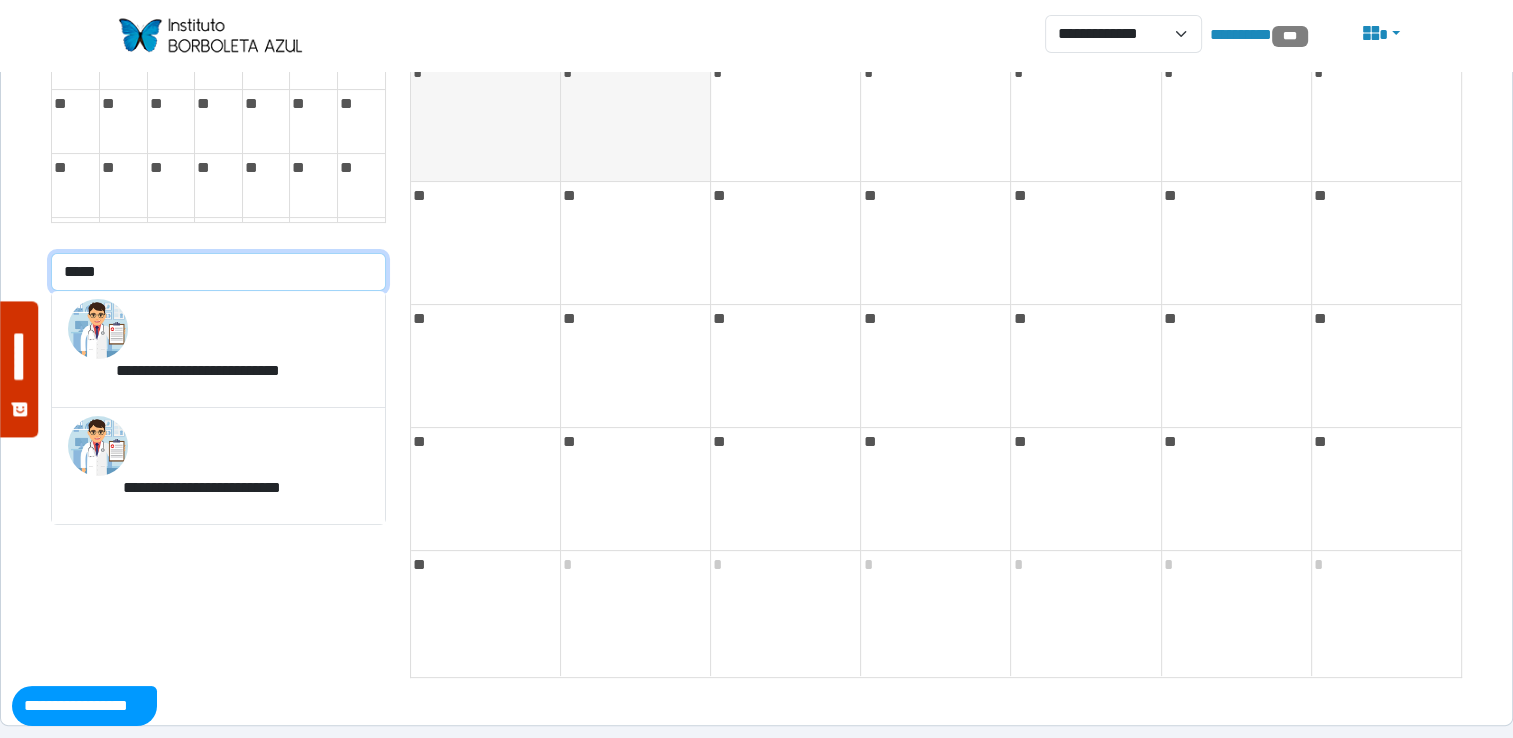 scroll, scrollTop: 348, scrollLeft: 0, axis: vertical 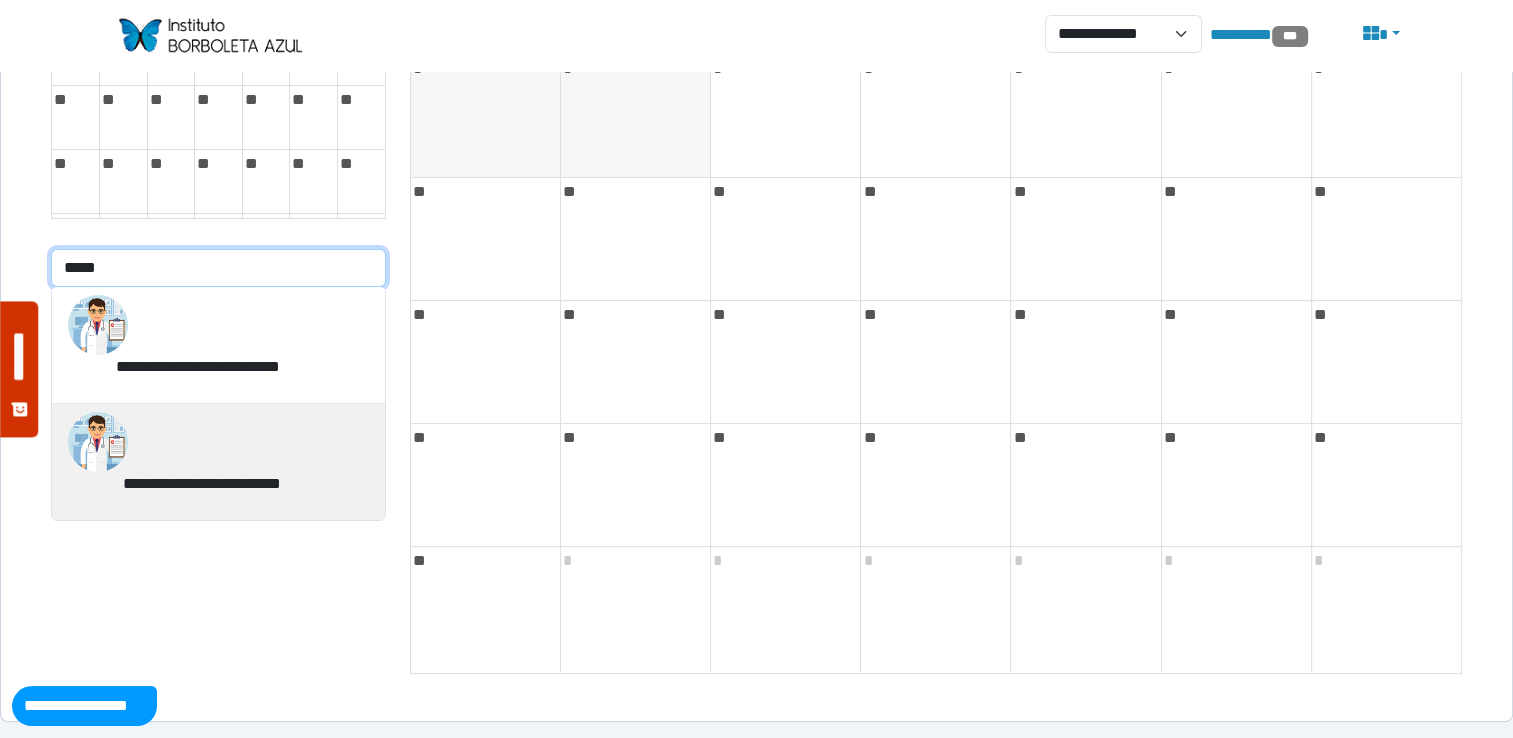 type on "*****" 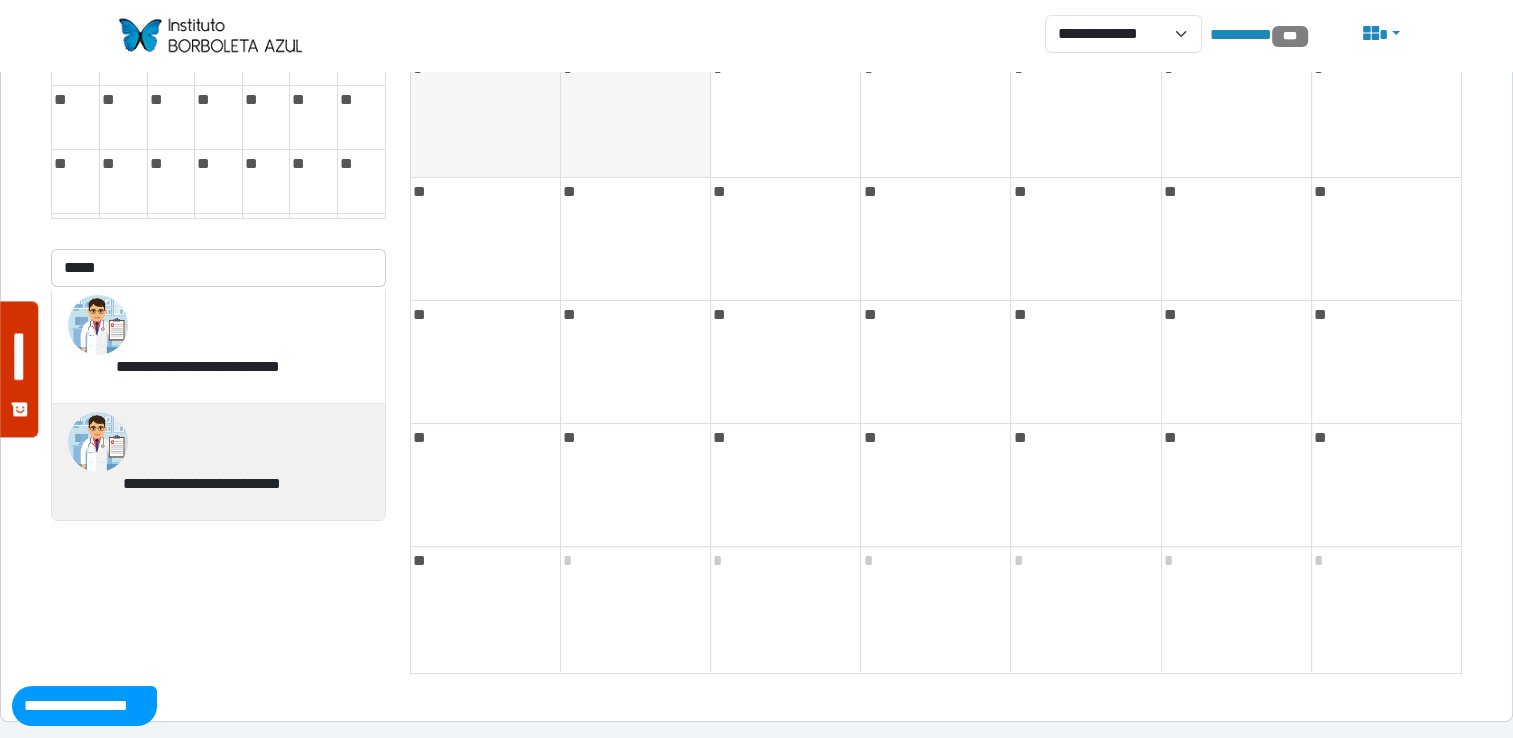 click on "**********" at bounding box center (201, 484) 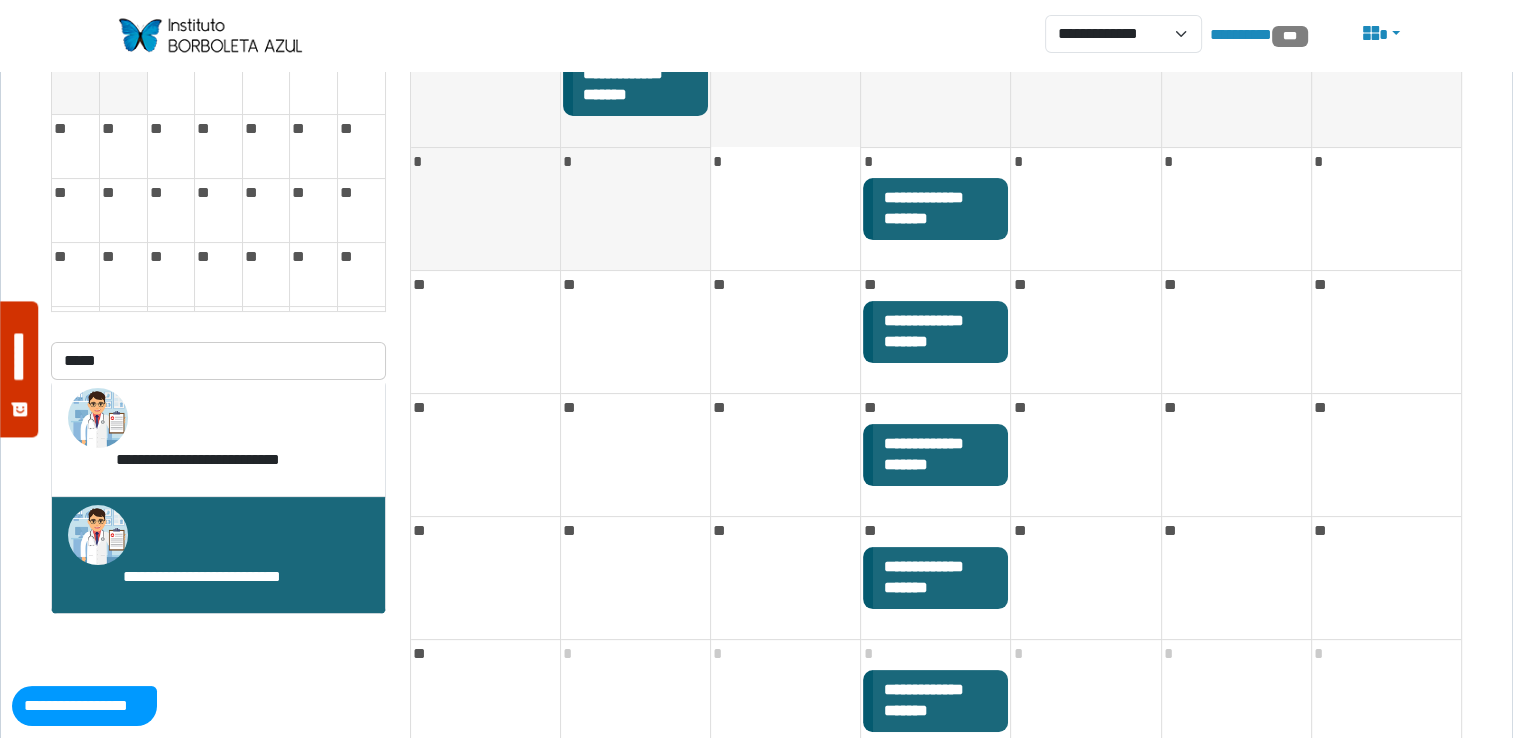 scroll, scrollTop: 205, scrollLeft: 0, axis: vertical 